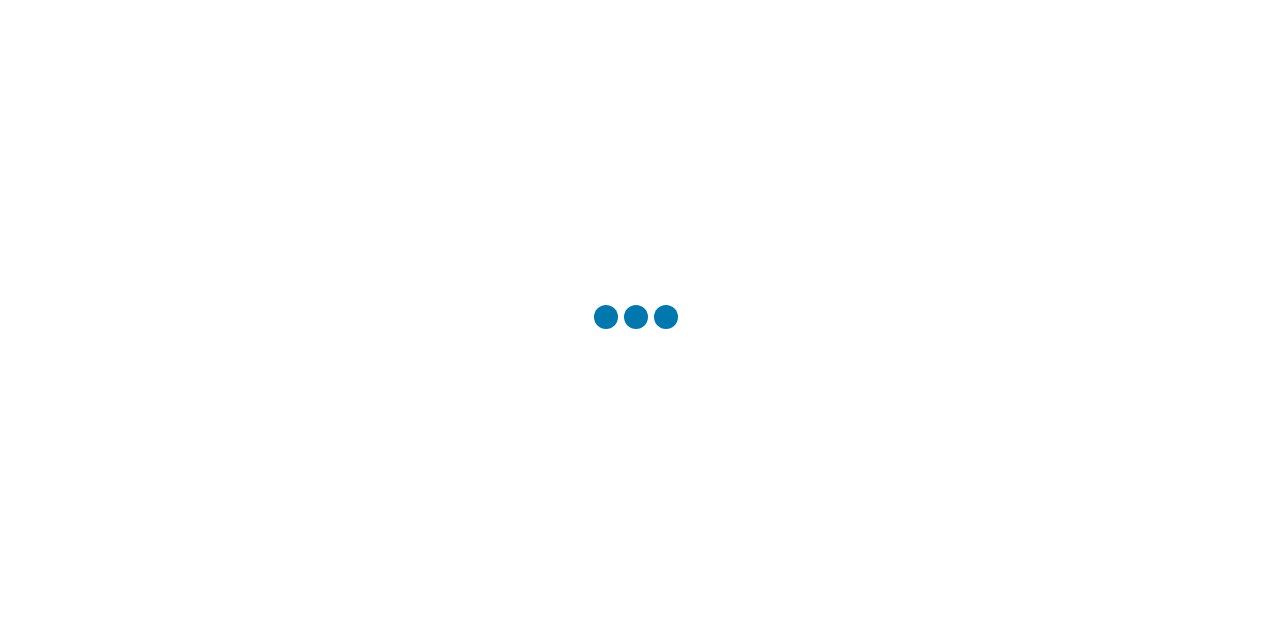 scroll, scrollTop: 0, scrollLeft: 0, axis: both 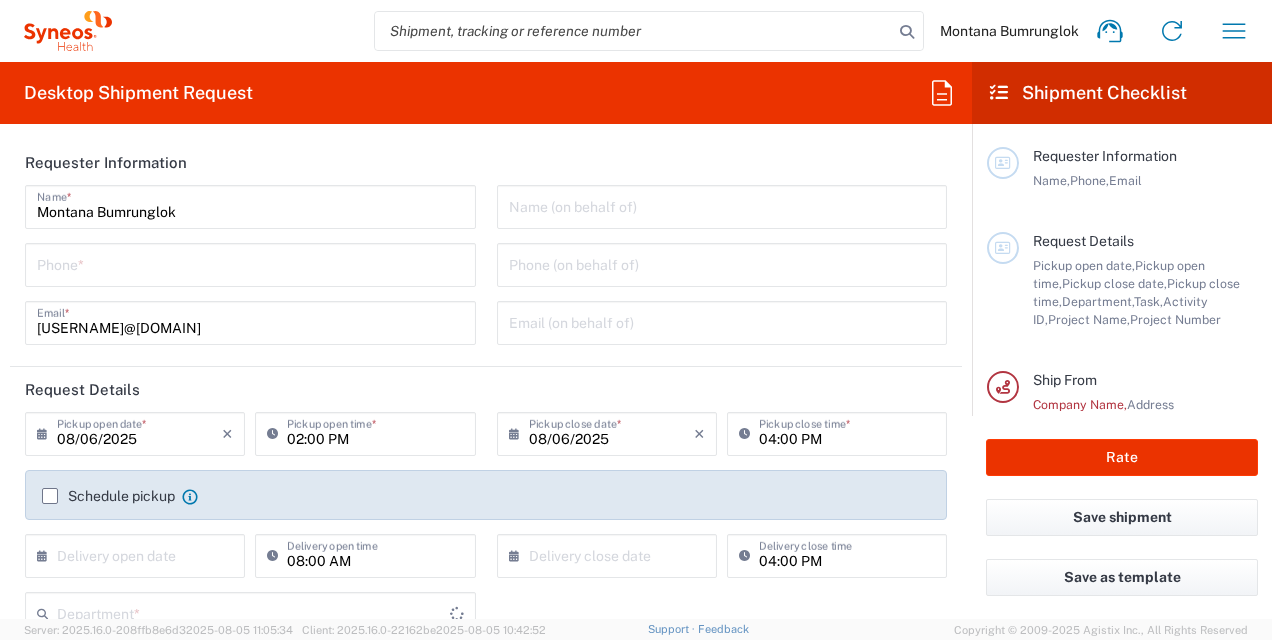 type on "3229" 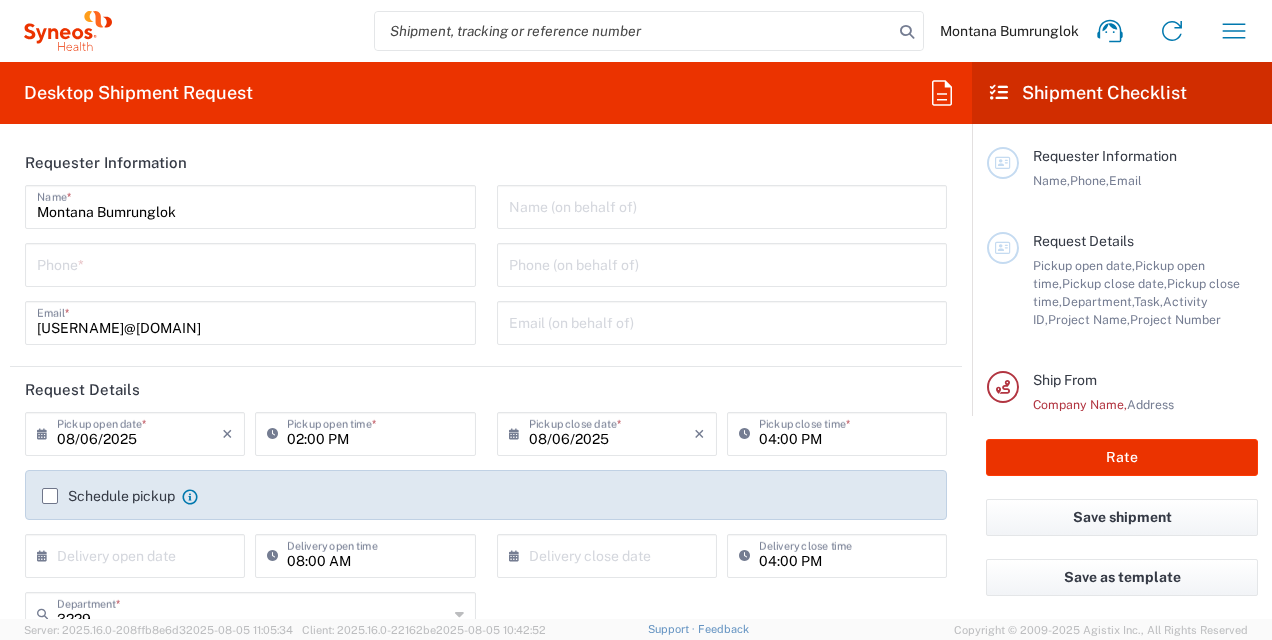 type on "Thailand" 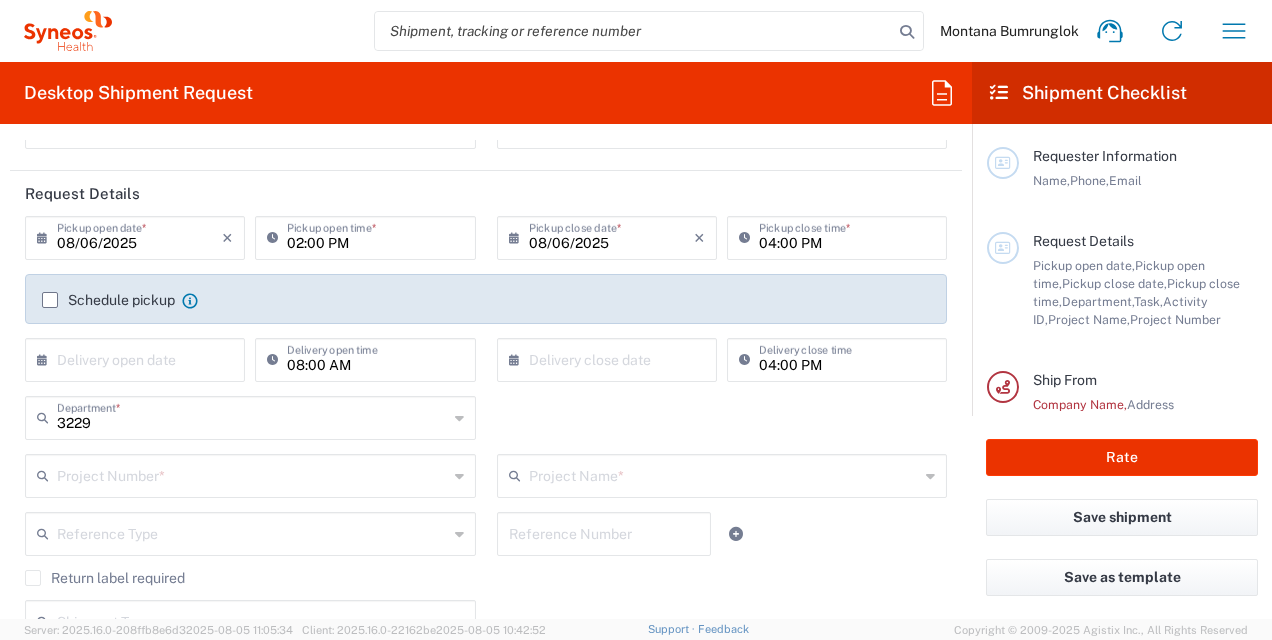 scroll, scrollTop: 0, scrollLeft: 0, axis: both 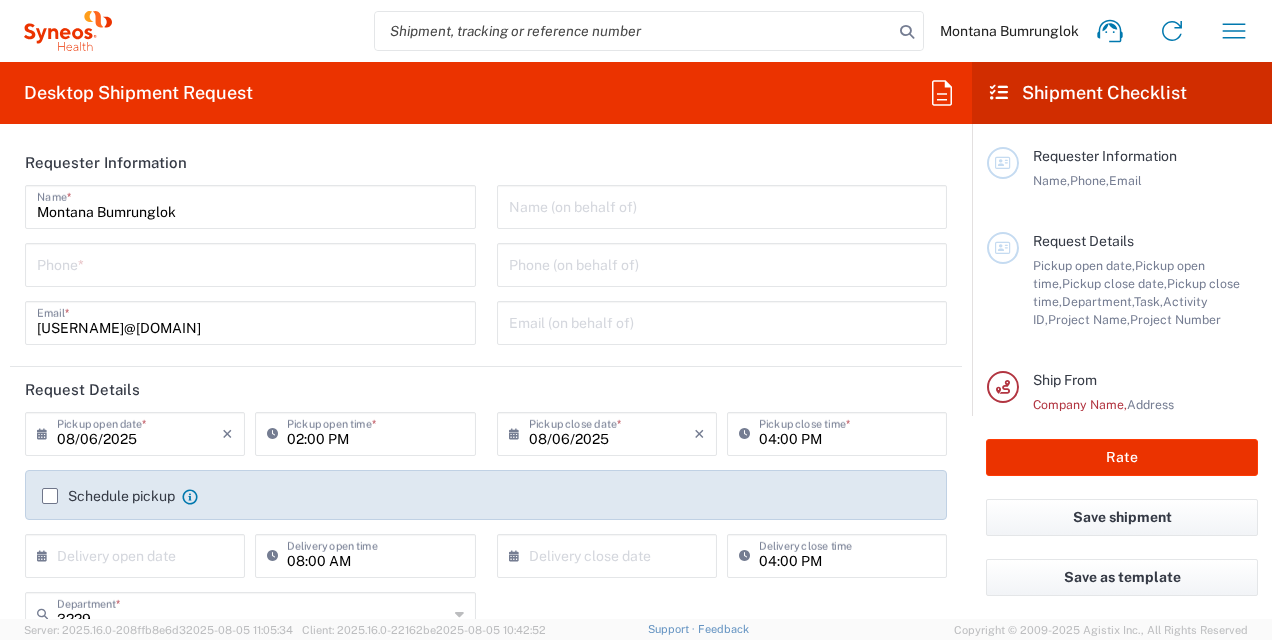 click at bounding box center [722, 205] 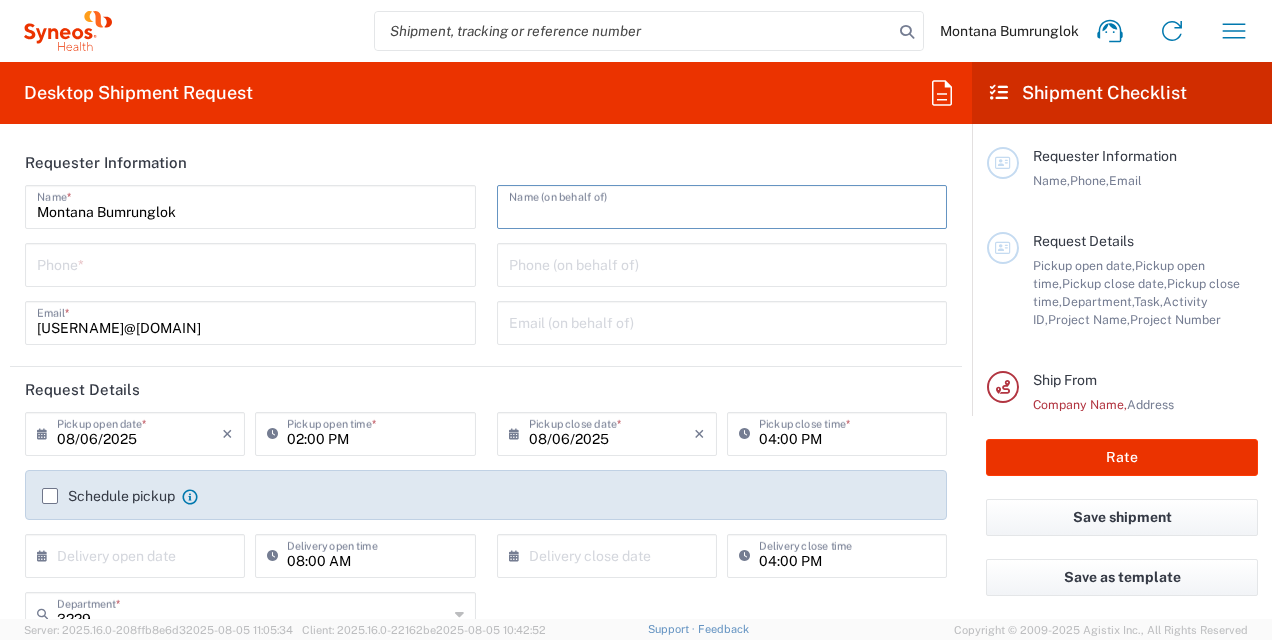 click at bounding box center (250, 263) 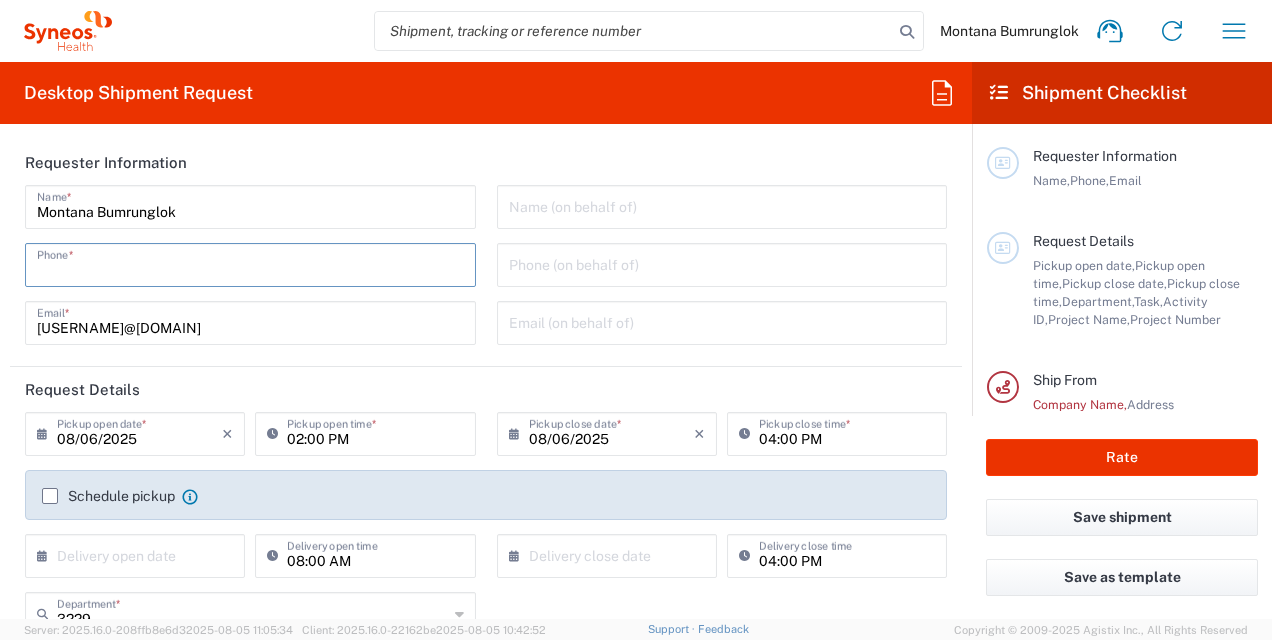 type on "[PHONE]" 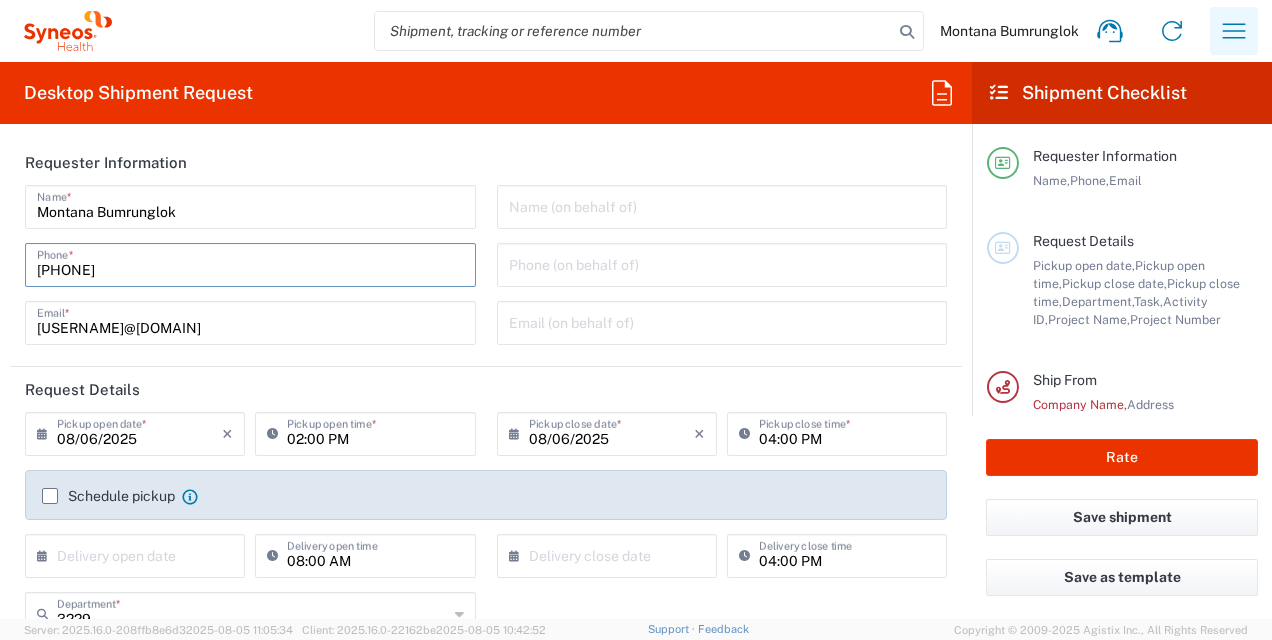 click 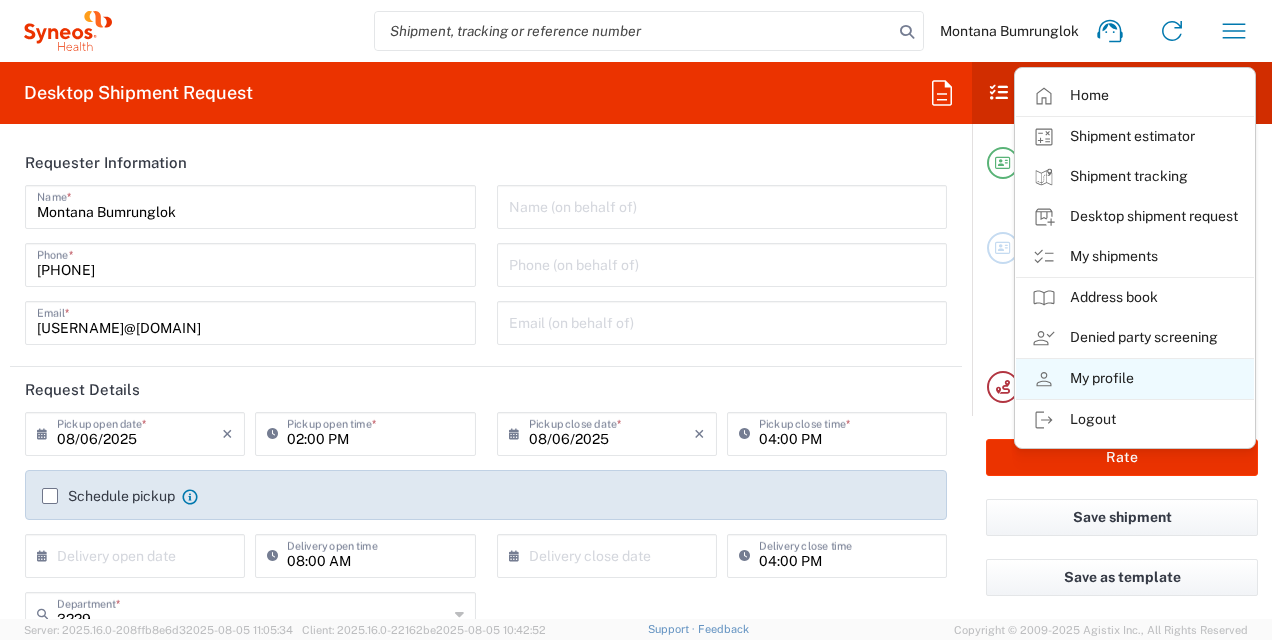 click on "My profile" 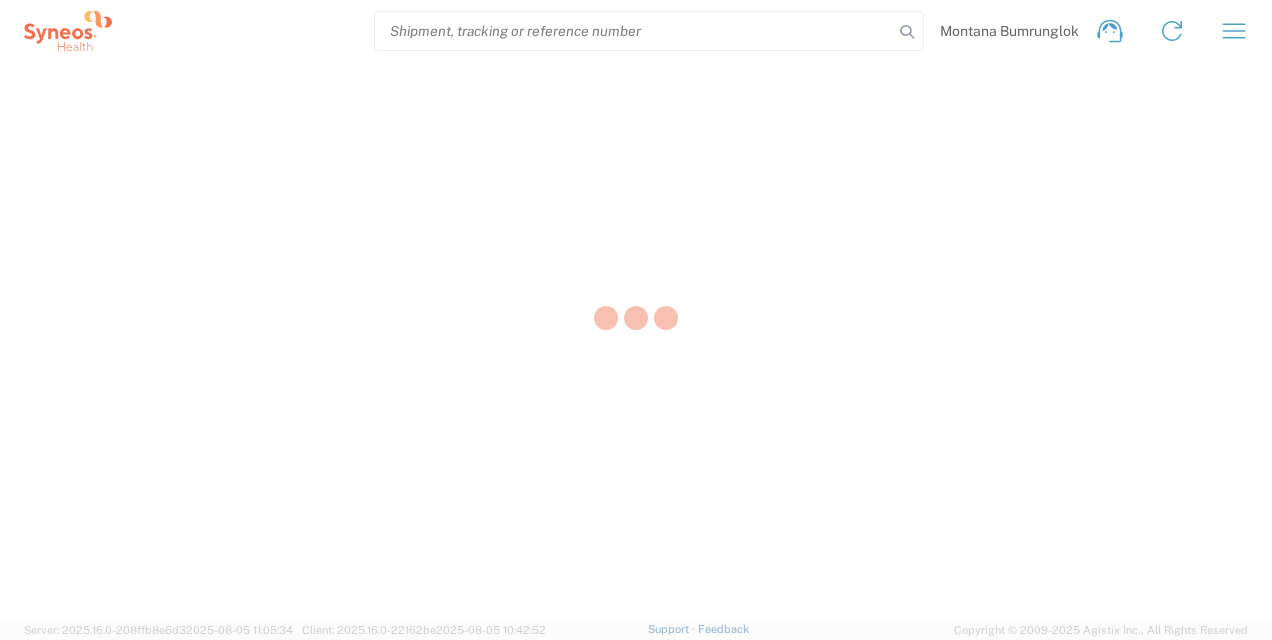 select on "TH" 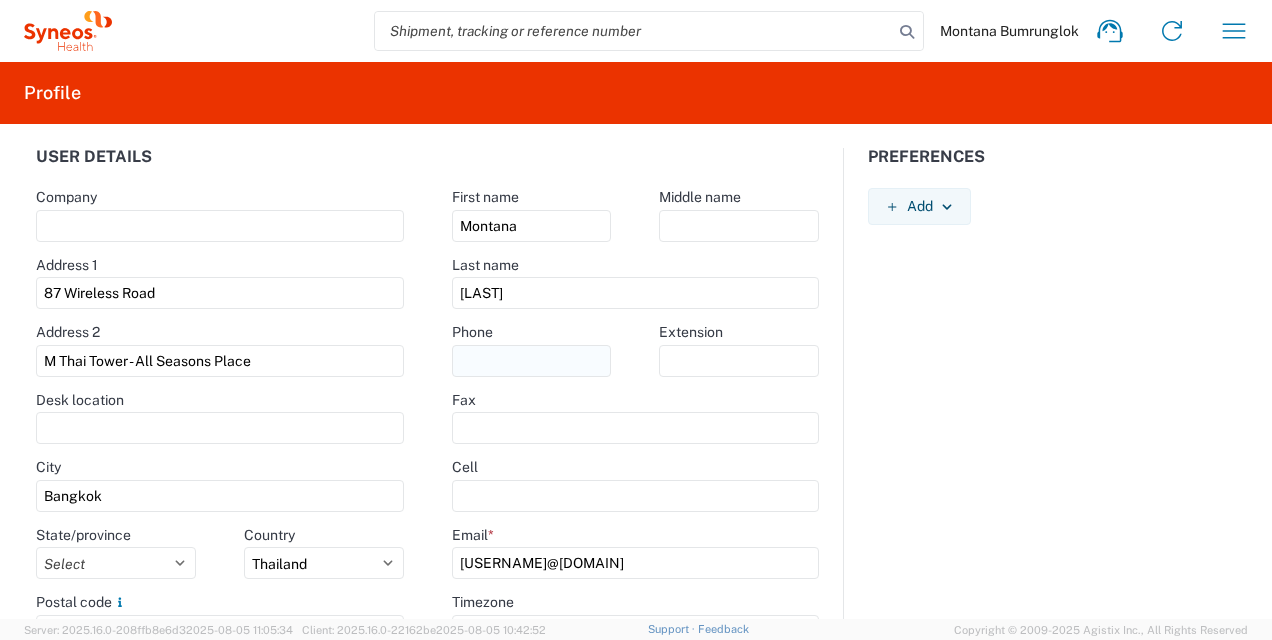 click 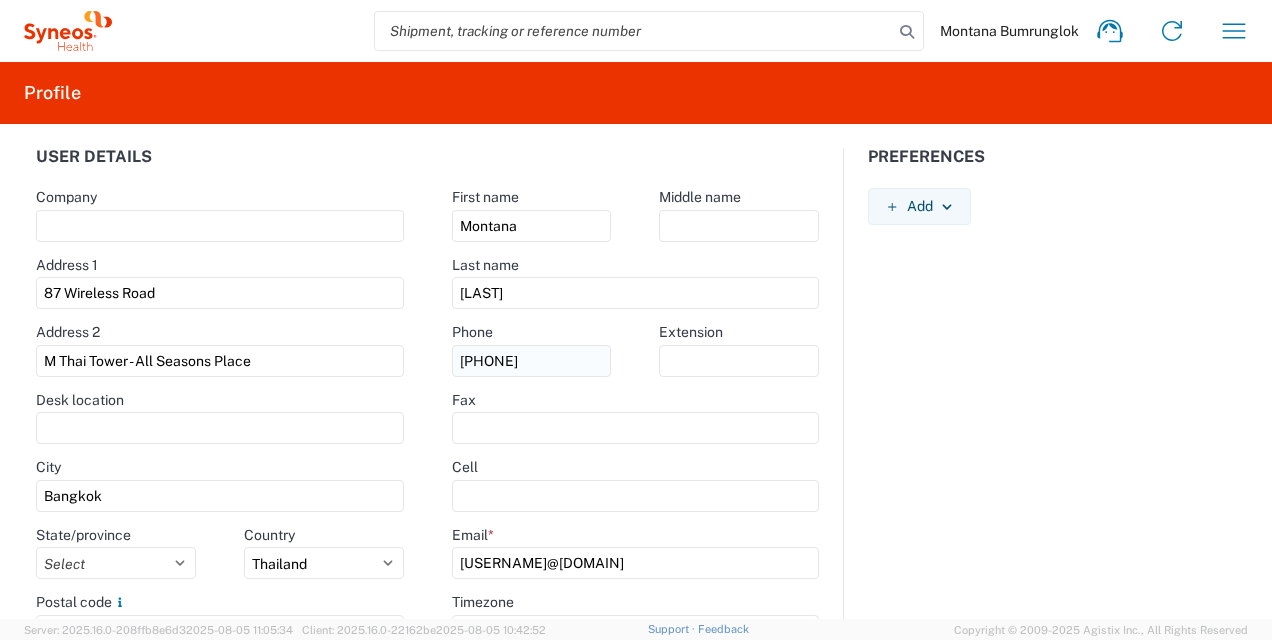 type on "Global Clinical Operations" 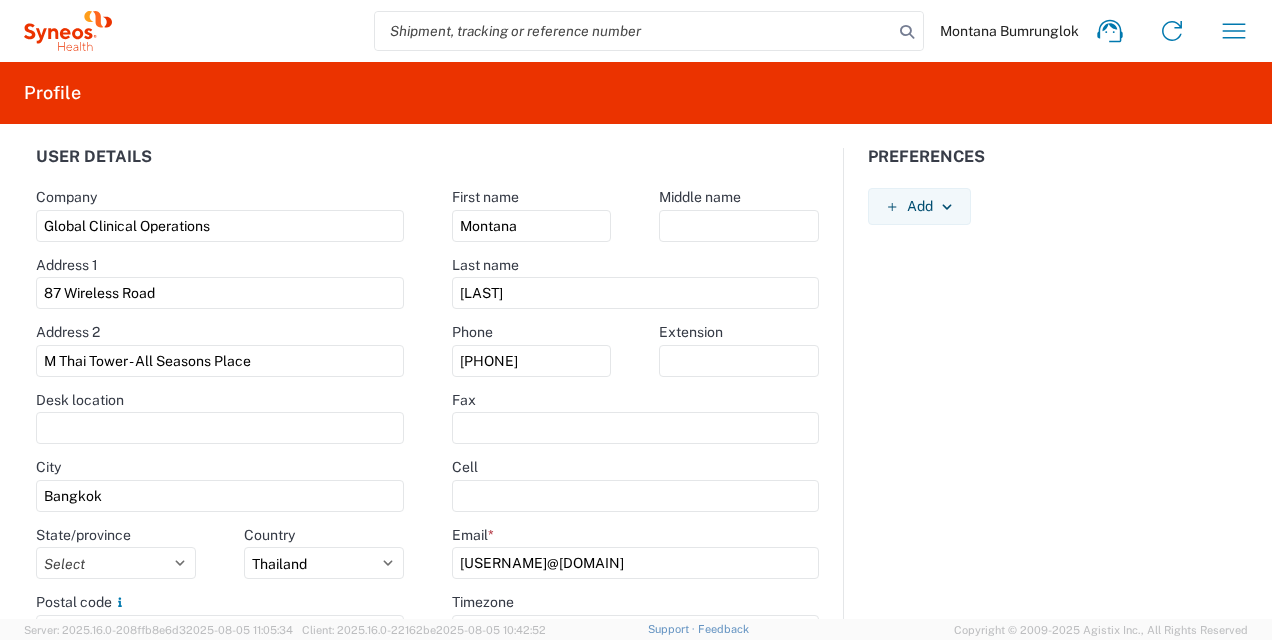 type on "[PHONE]" 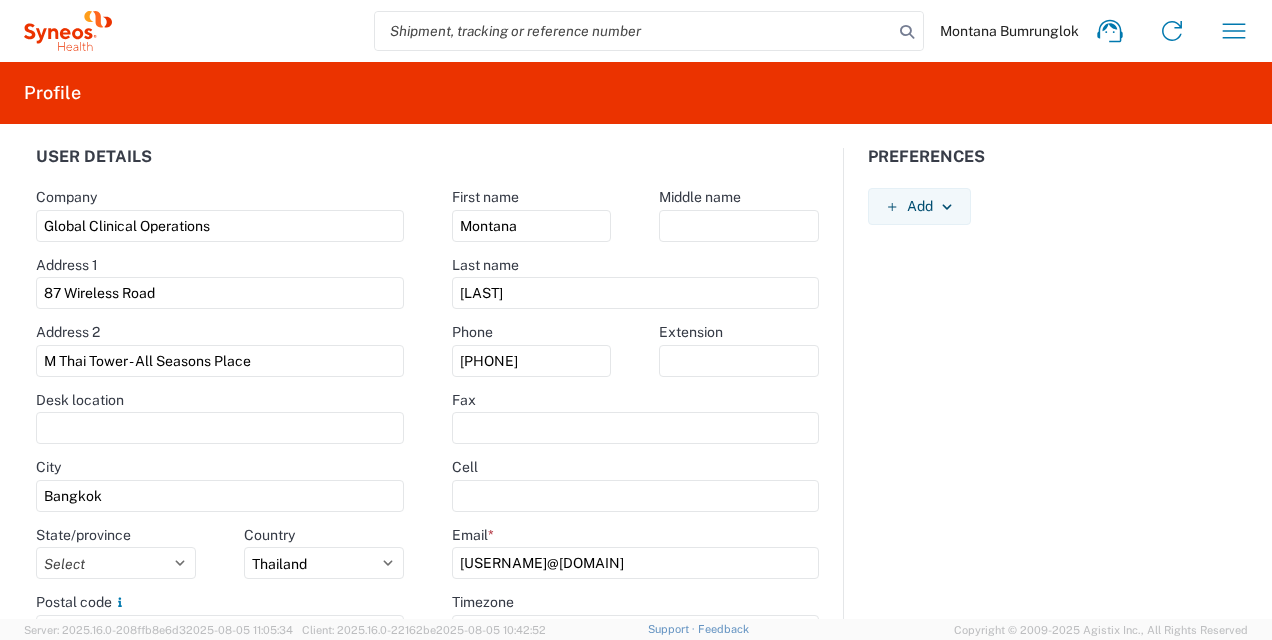 drag, startPoint x: 539, startPoint y: 357, endPoint x: 410, endPoint y: 354, distance: 129.03488 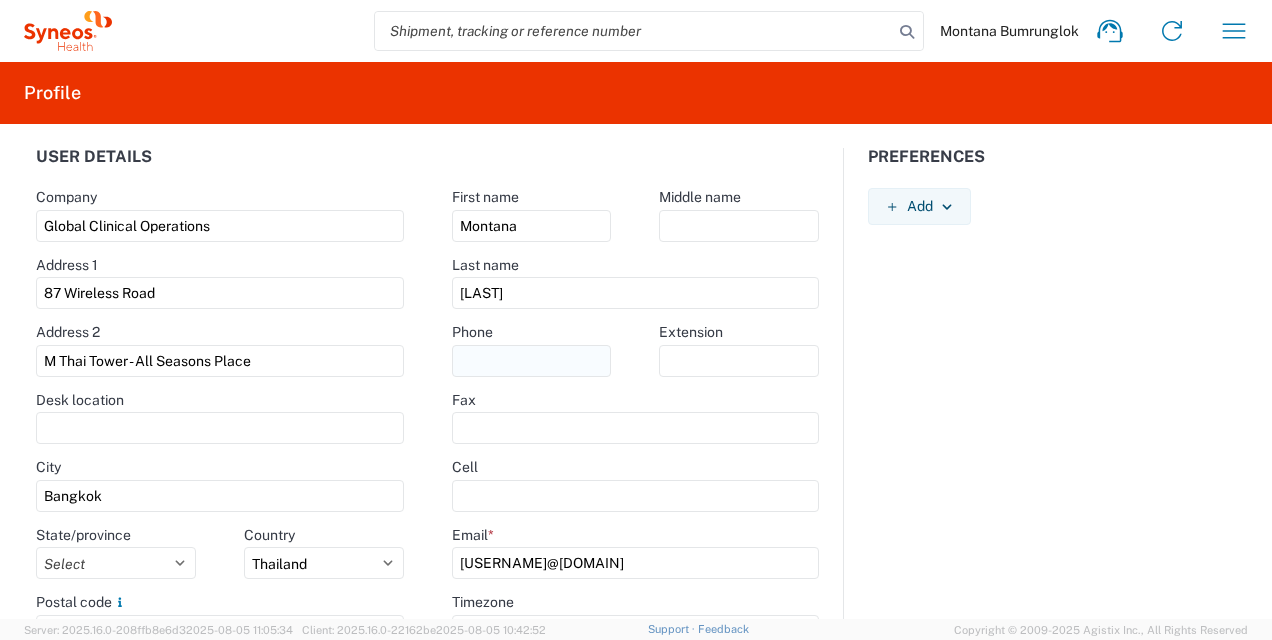 click 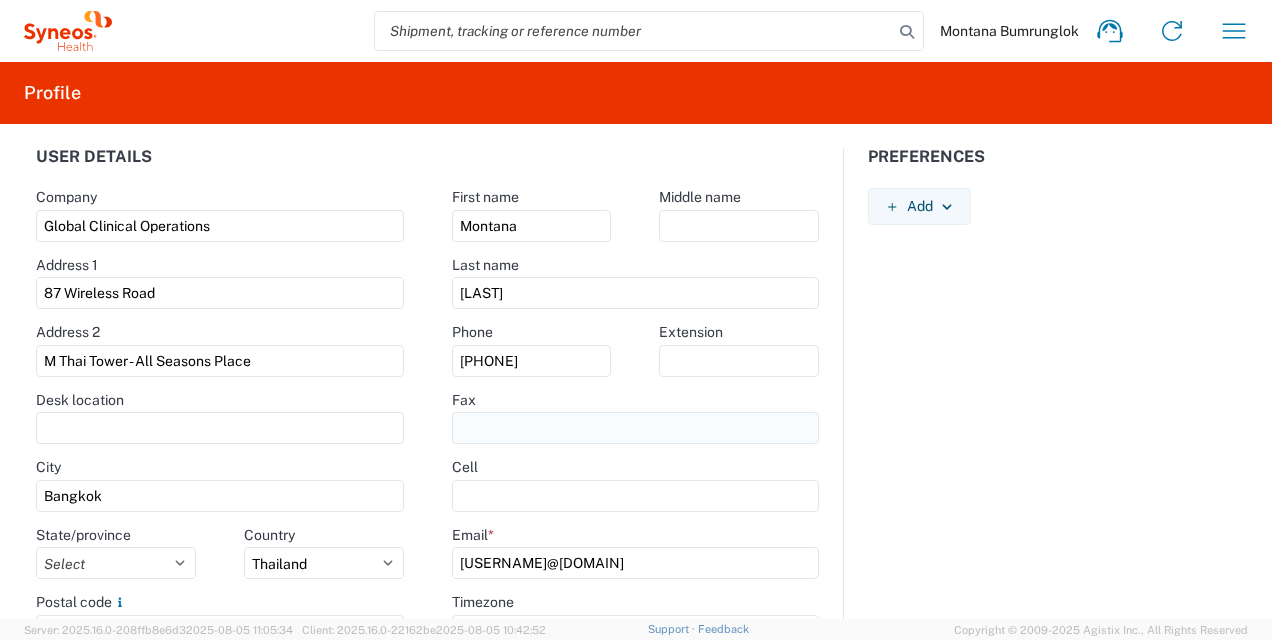 type on "[PHONE]" 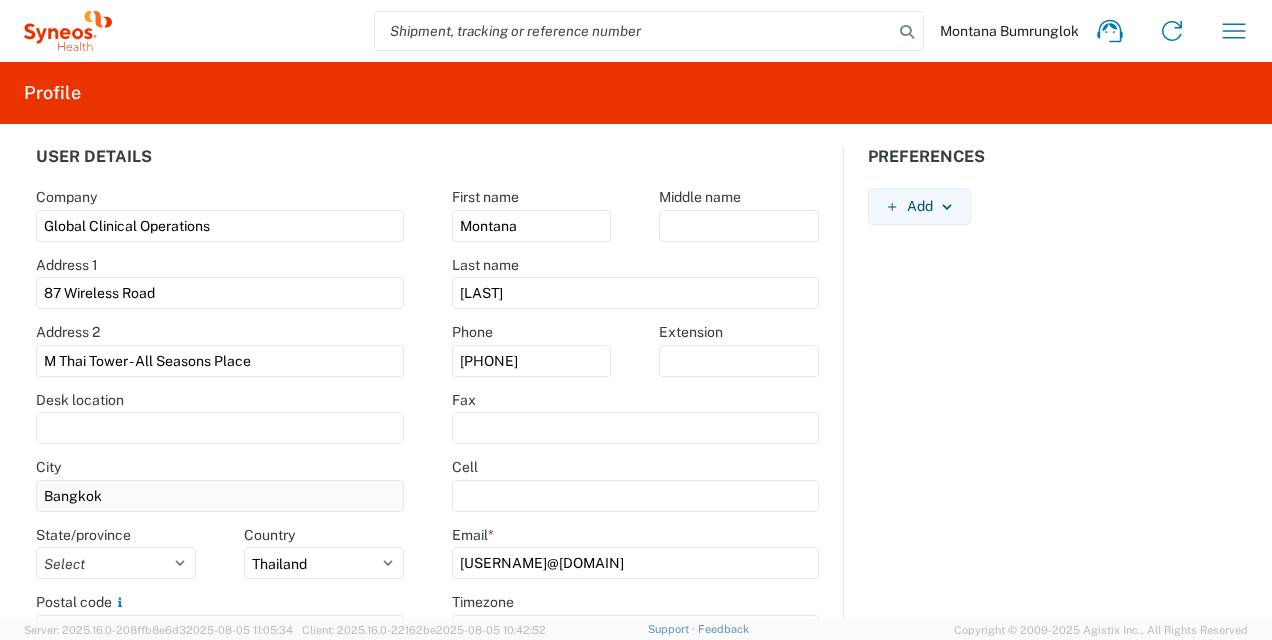 scroll, scrollTop: 0, scrollLeft: 0, axis: both 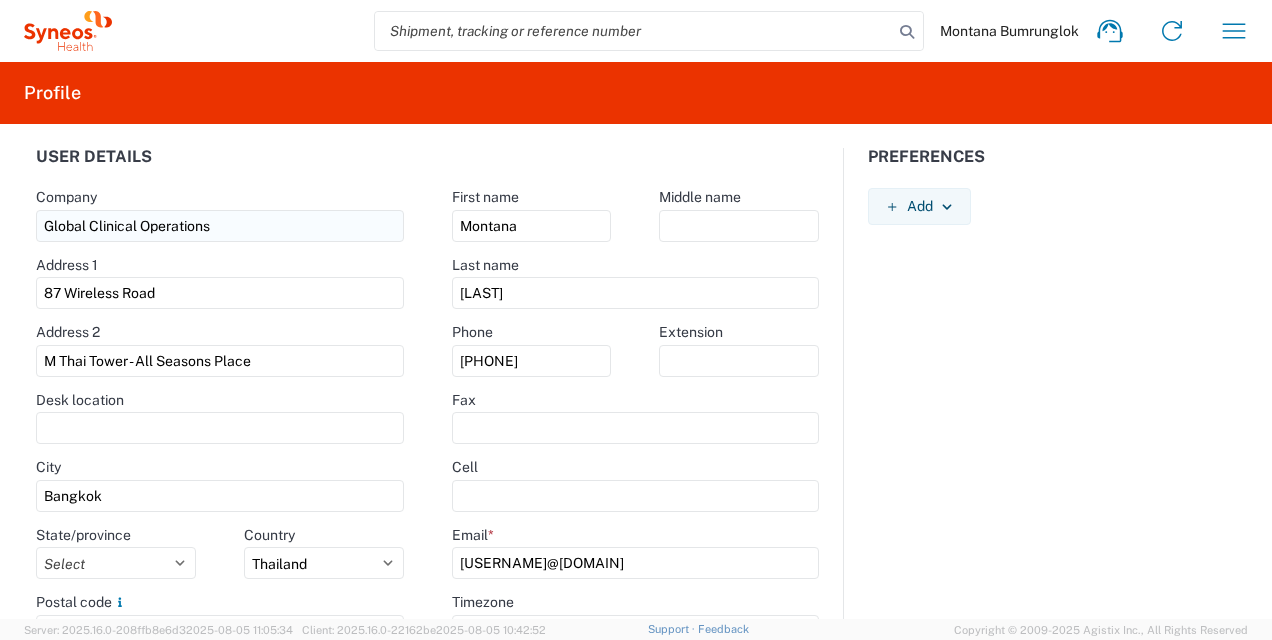 click on "Global Clinical Operations" 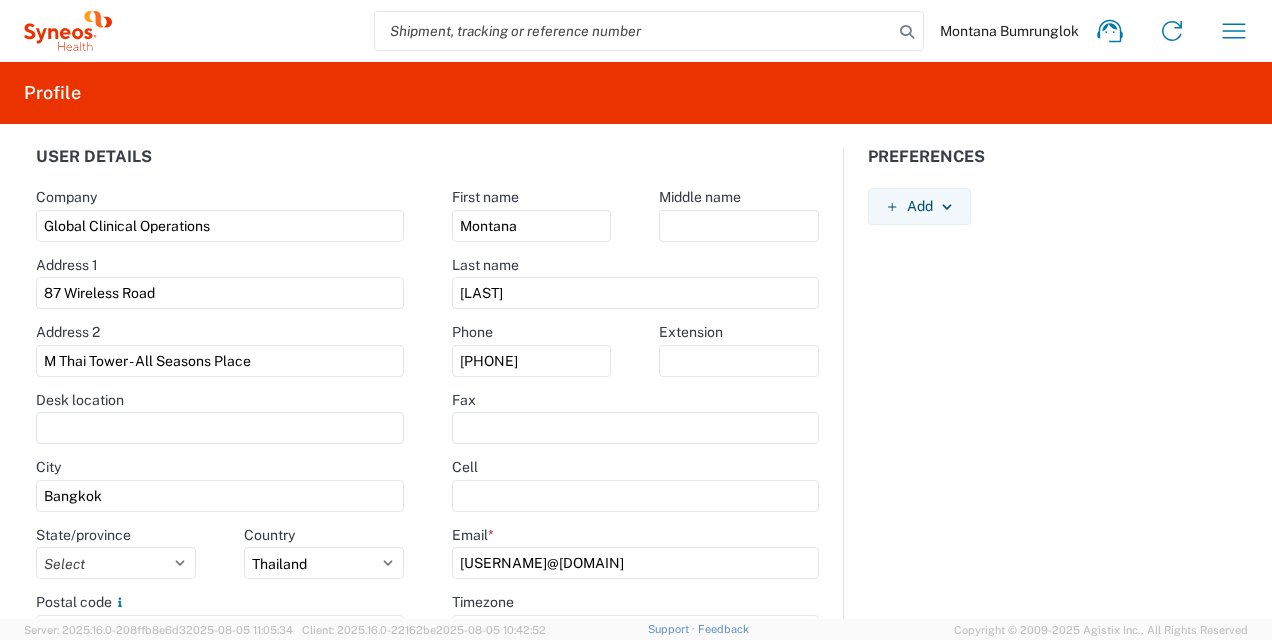 drag, startPoint x: 219, startPoint y: 223, endPoint x: 0, endPoint y: 227, distance: 219.03653 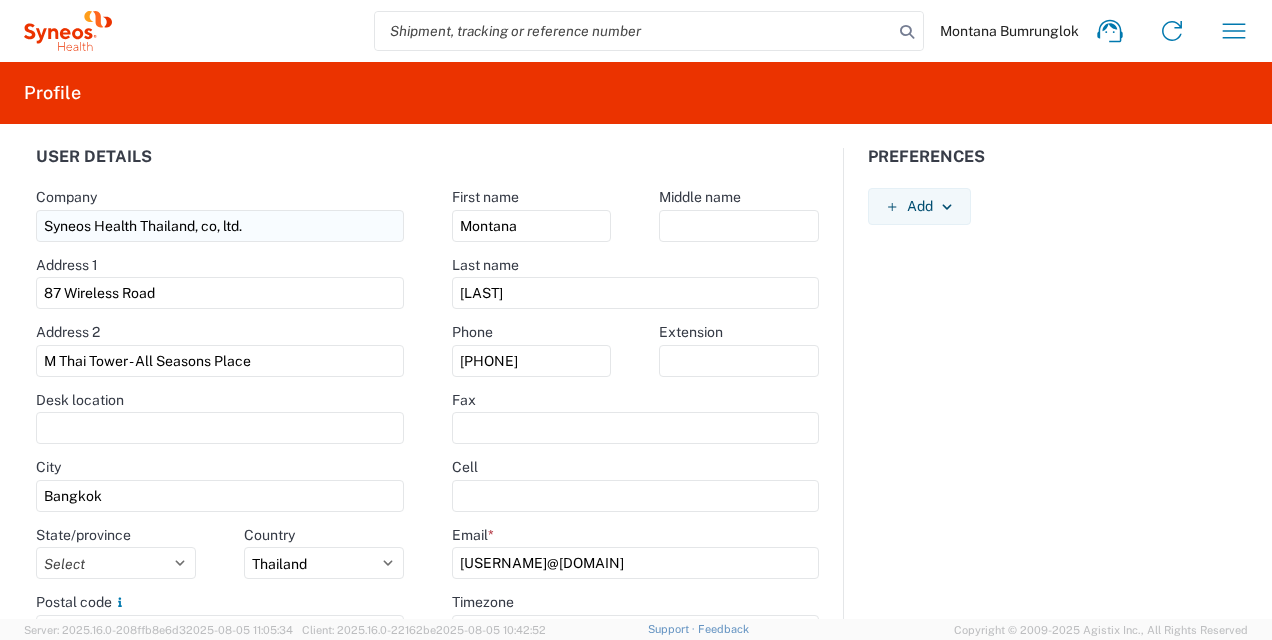 click on "Syneos Health Thailand, co, ltd." 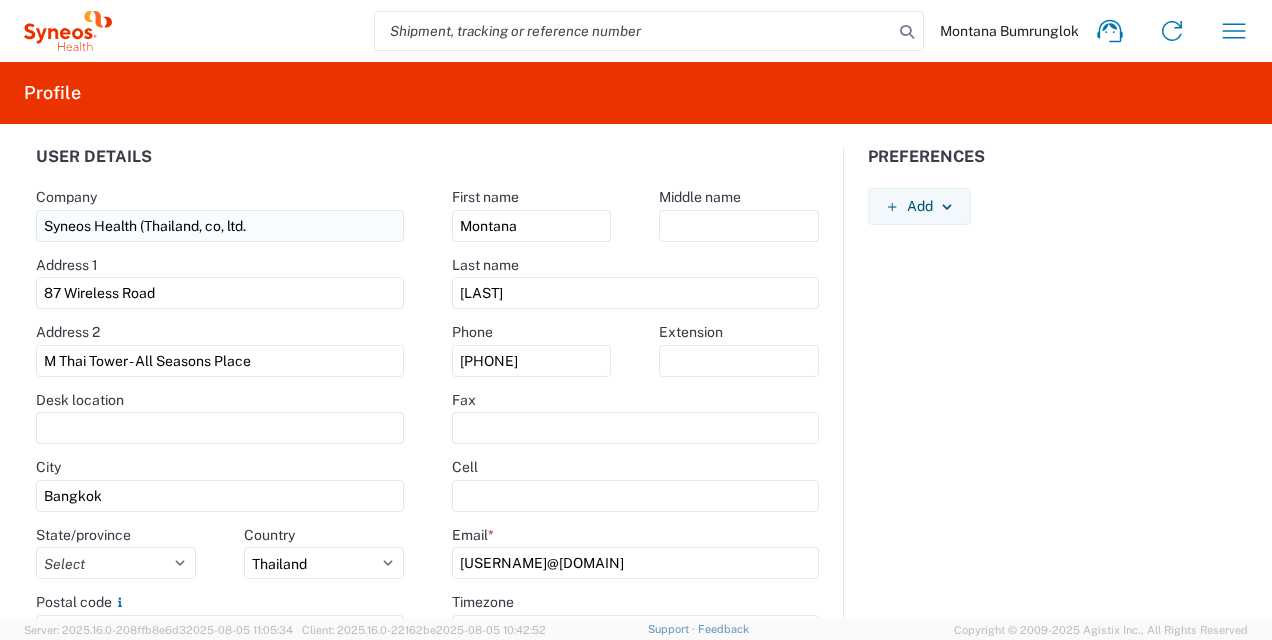 click on "Syneos Health (Thailand, co, ltd." 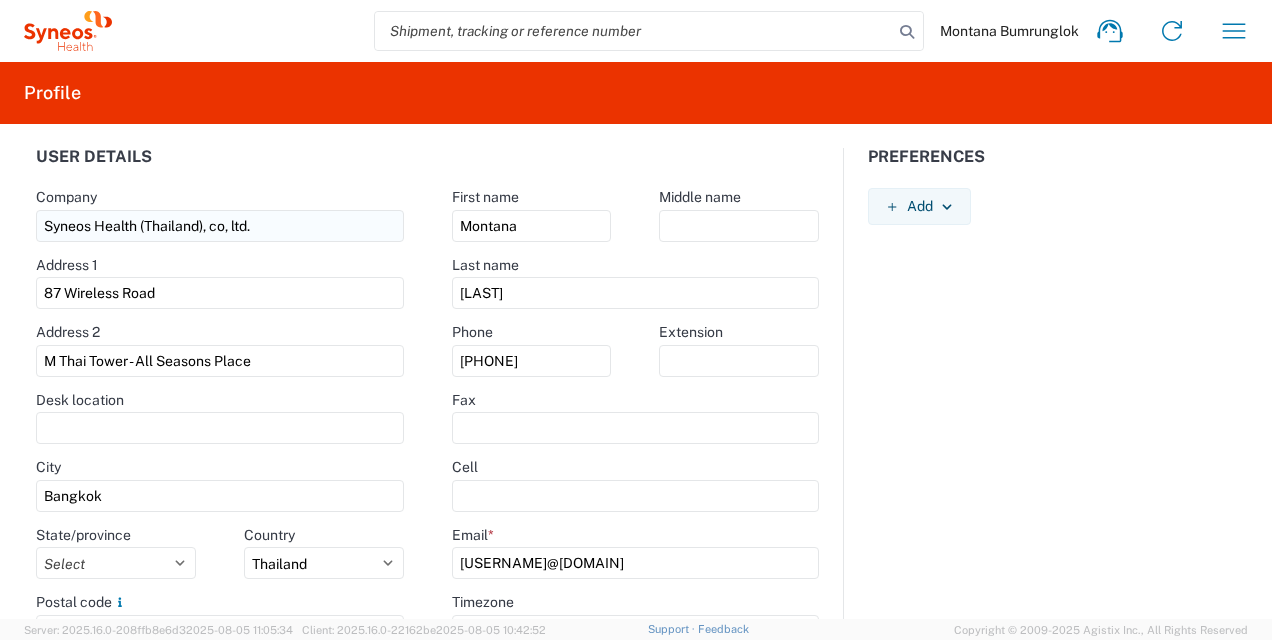 click on "Syneos Health (Thailand), co, ltd." 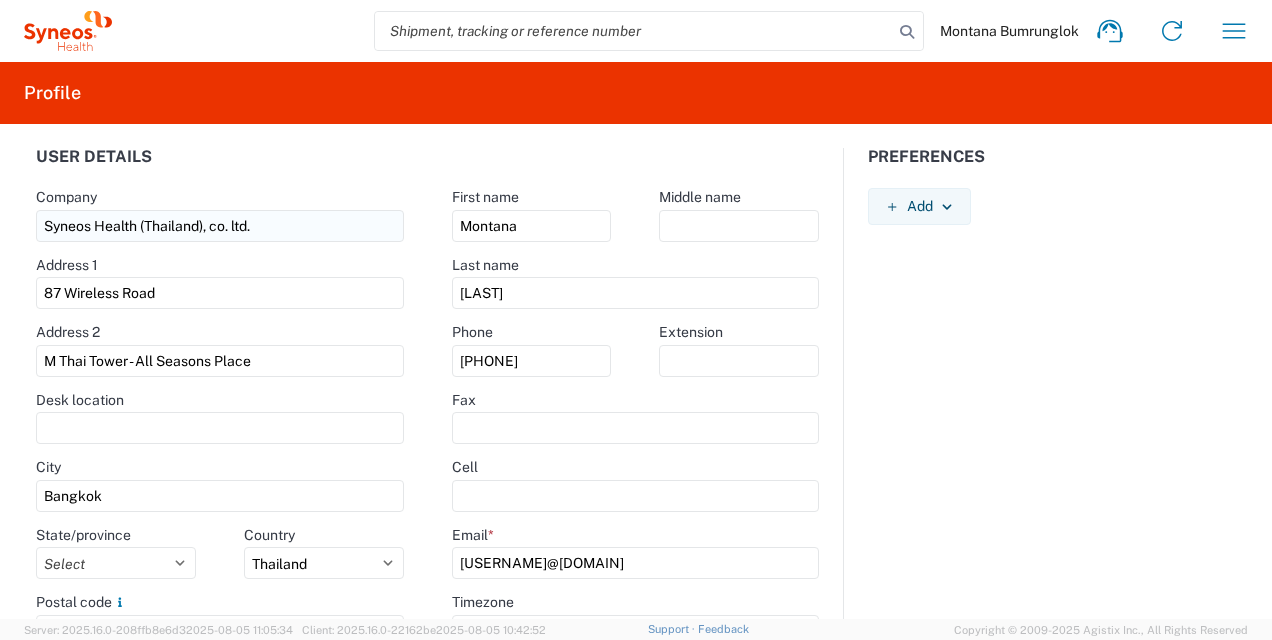 click on "Syneos Health (Thailand), co. ltd." 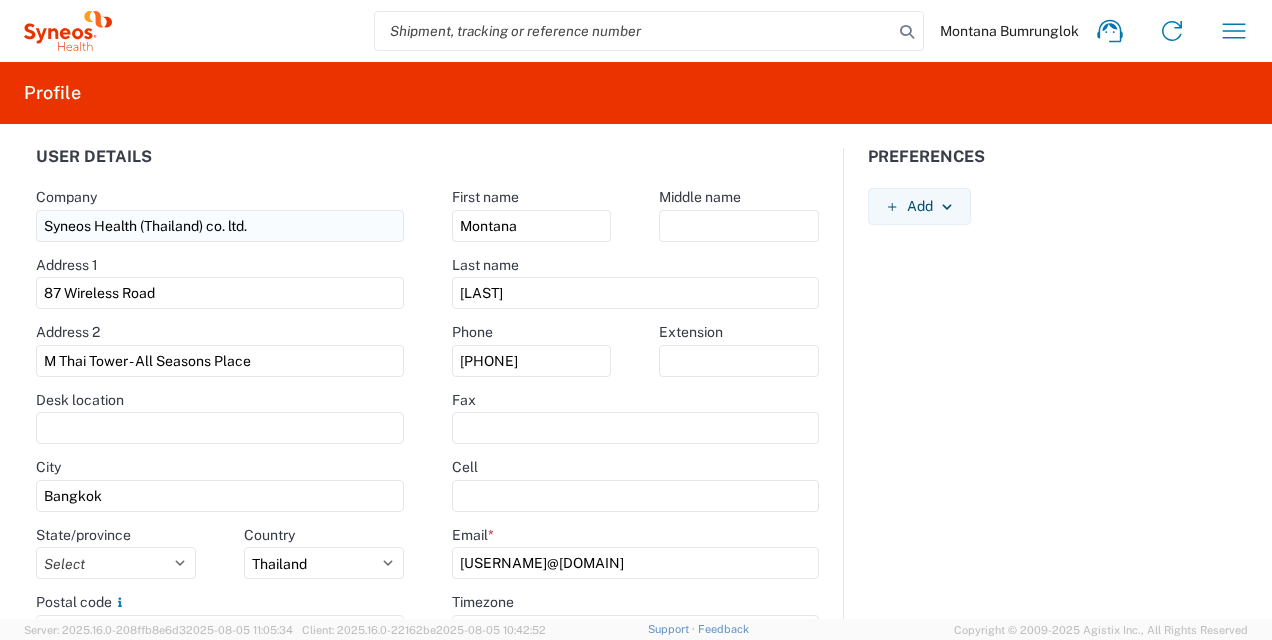 click on "Syneos Health (Thailand) co. ltd." 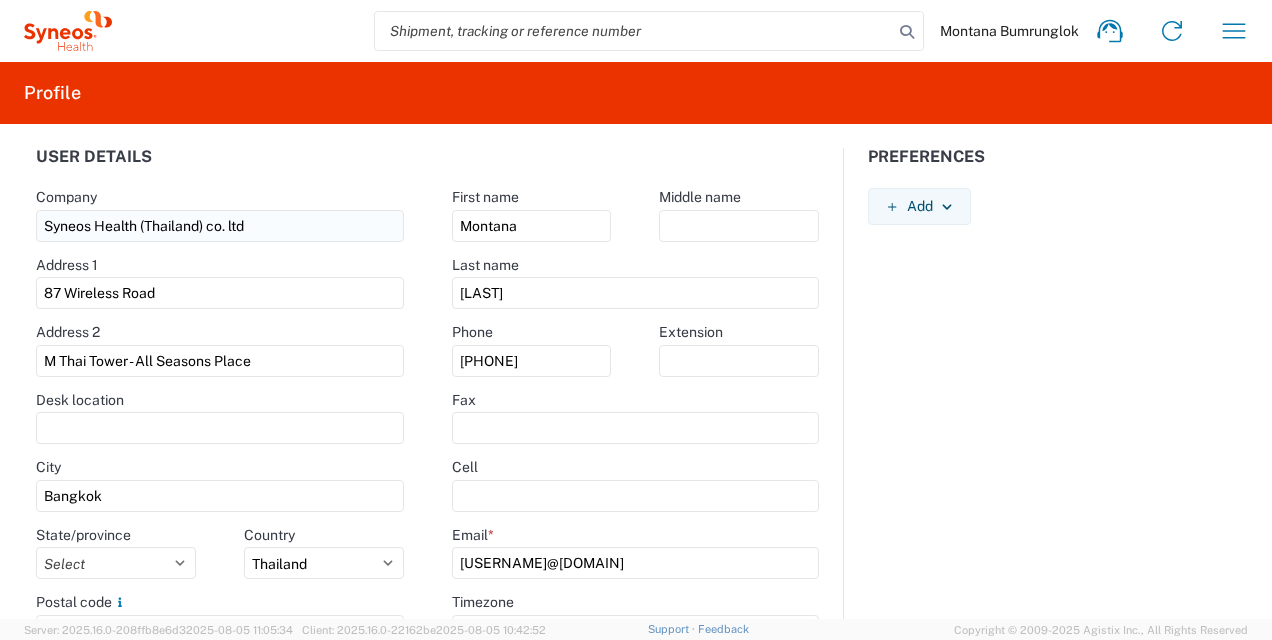 click on "Syneos Health (Thailand) co. ltd" 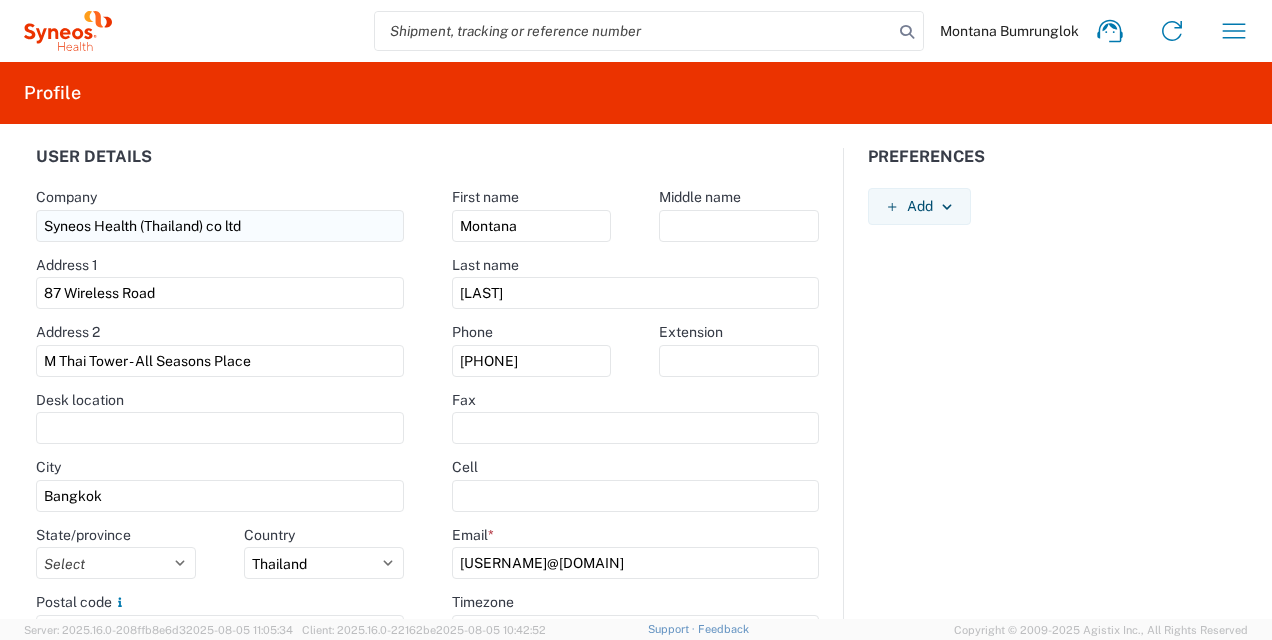 click on "Syneos Health (Thailand) co ltd" 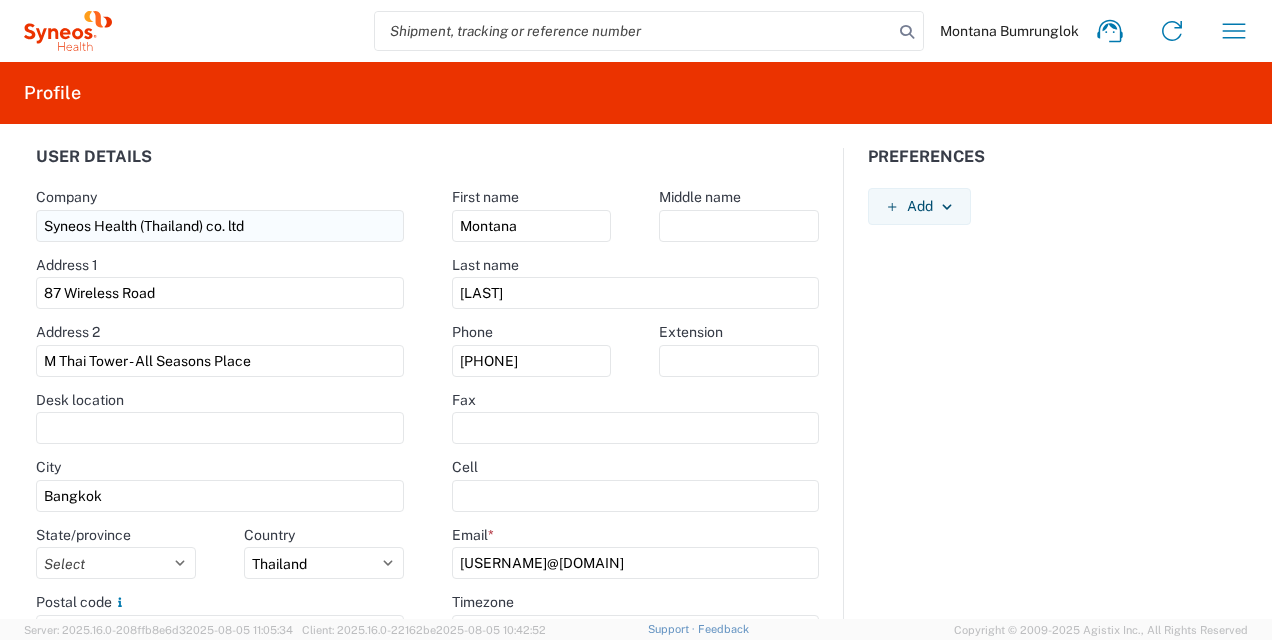 click on "Syneos Health (Thailand) co. ltd" 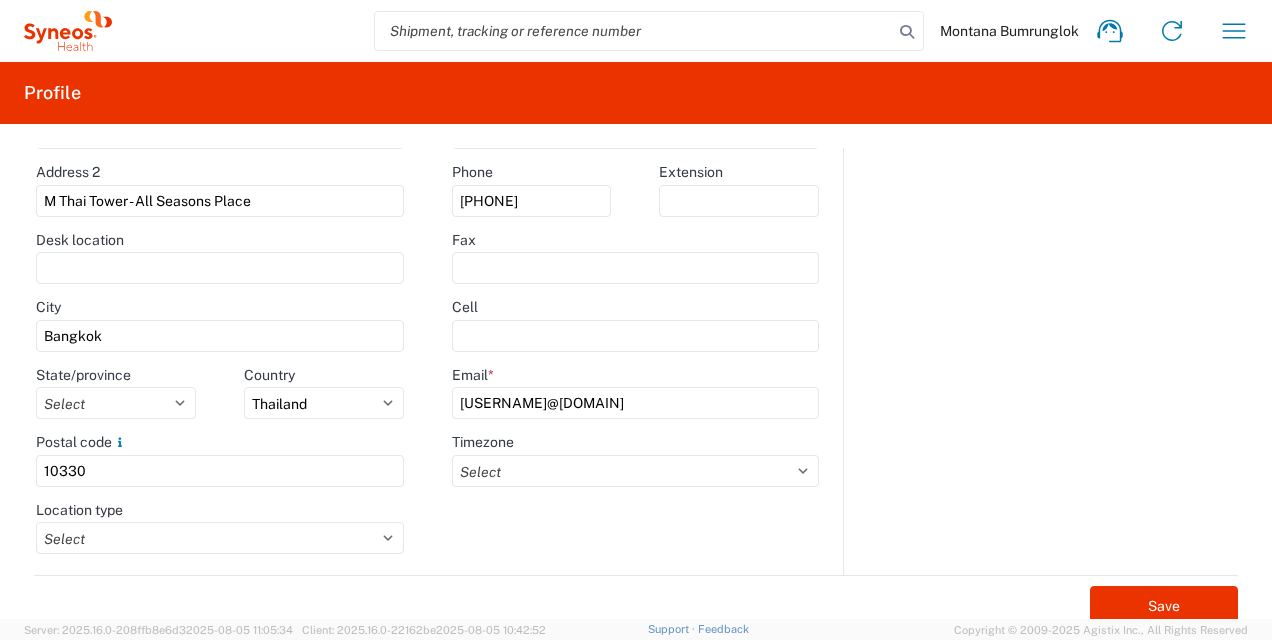 scroll, scrollTop: 190, scrollLeft: 0, axis: vertical 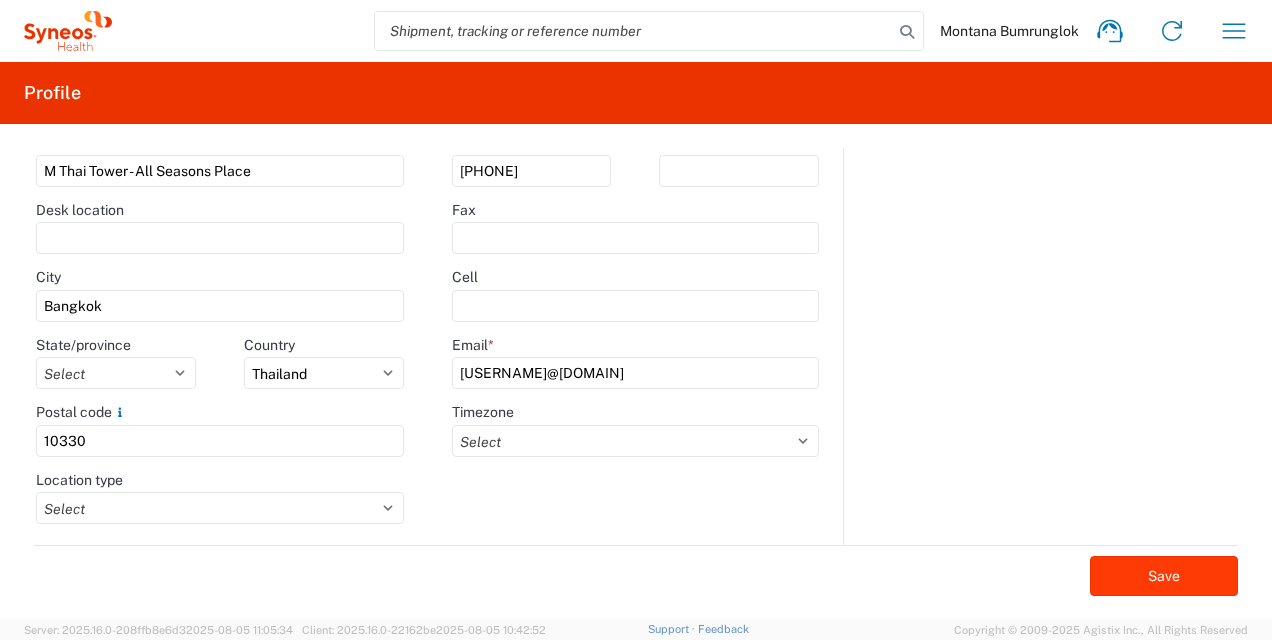 type on "Syneos Health (Thailand) co. Ltd.," 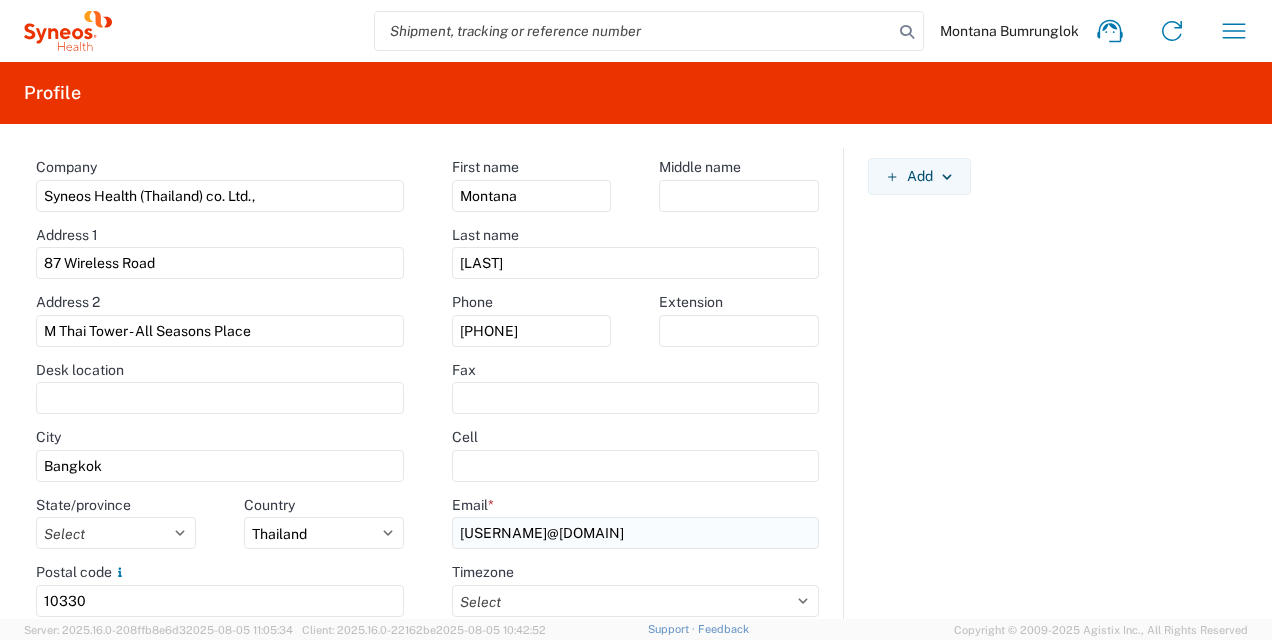 scroll, scrollTop: 0, scrollLeft: 0, axis: both 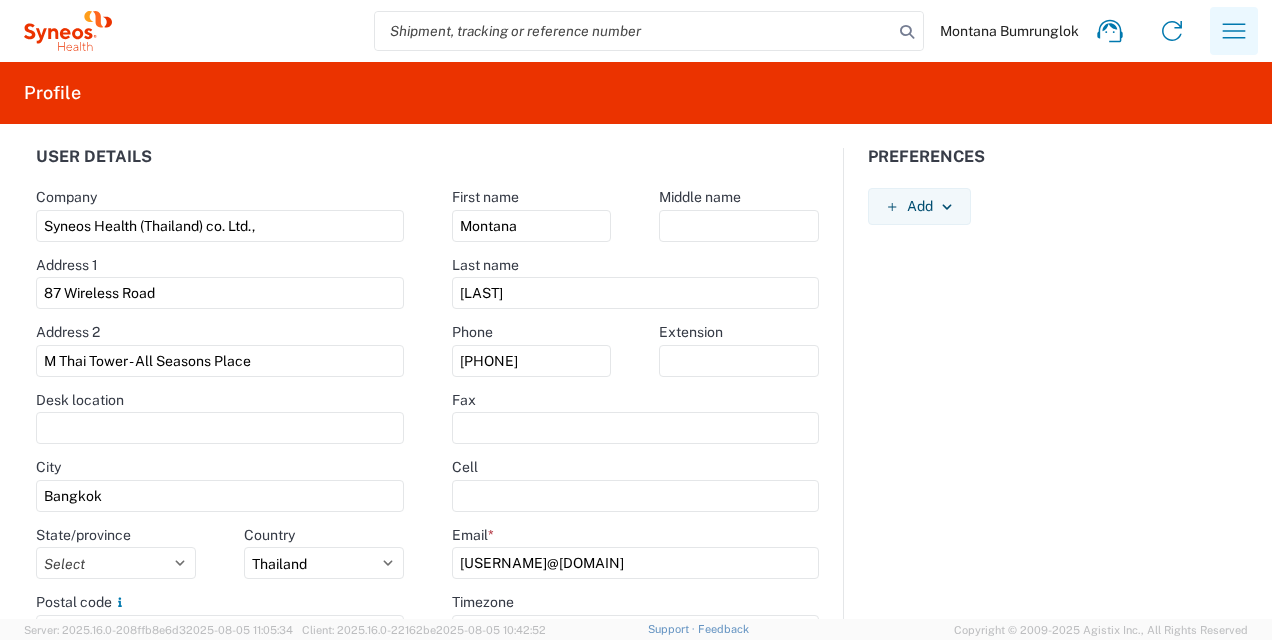 click 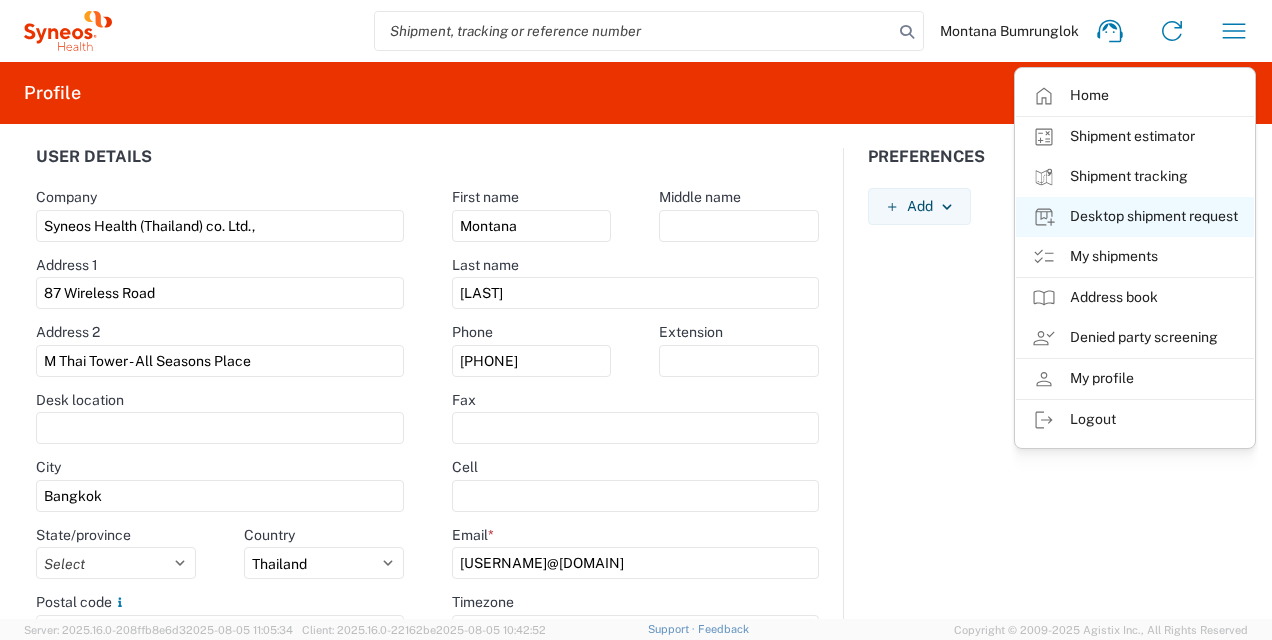 click on "Desktop shipment request" 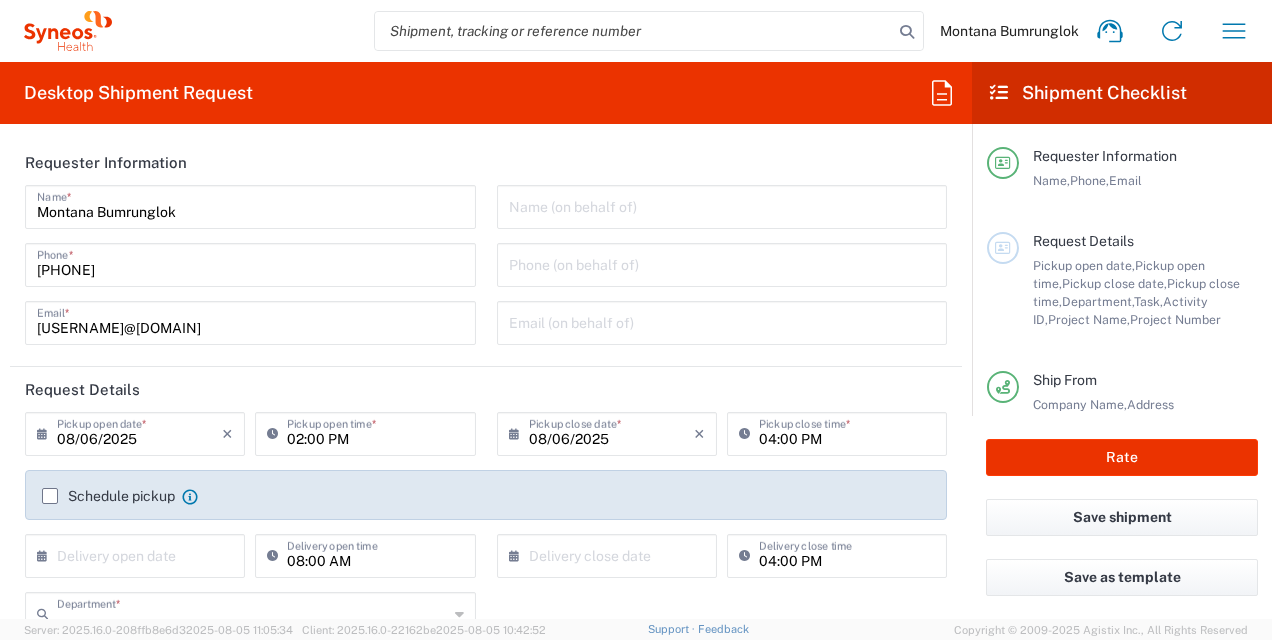 type on "3229" 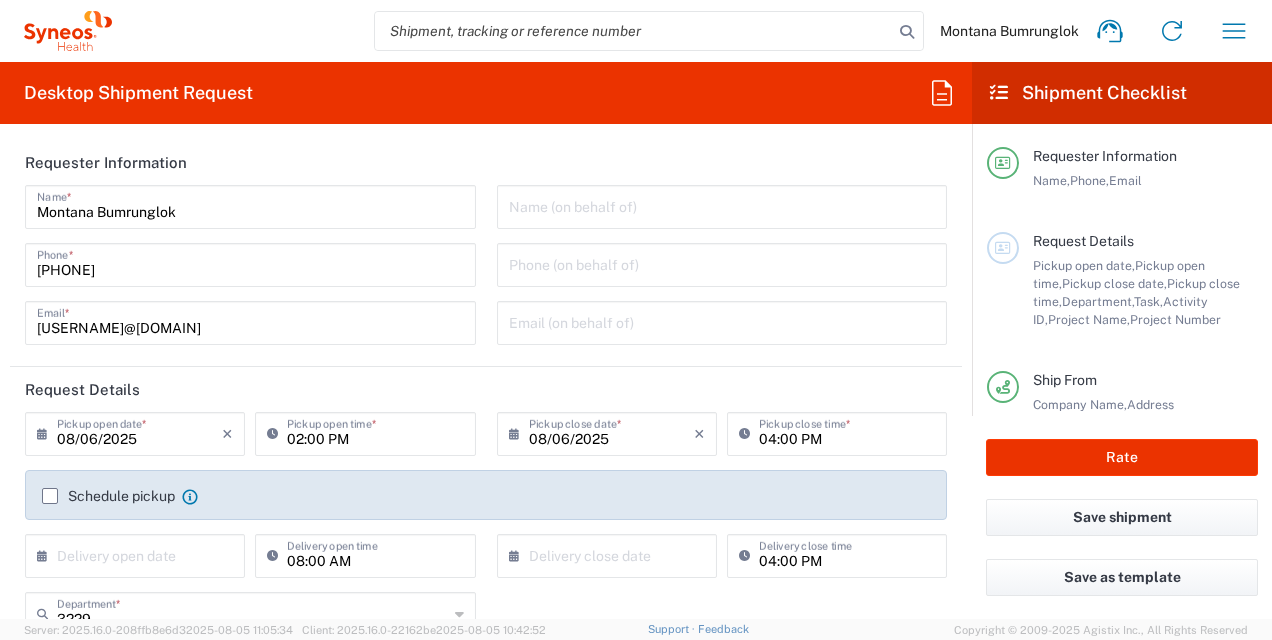 scroll, scrollTop: 100, scrollLeft: 0, axis: vertical 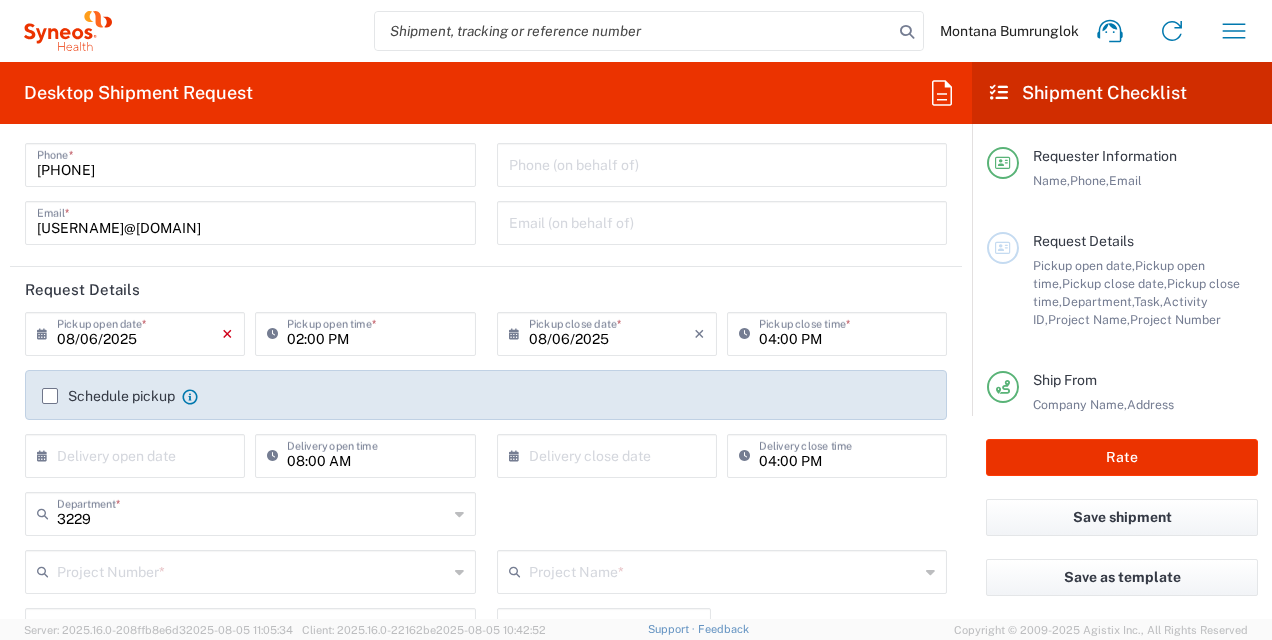 click on "×" 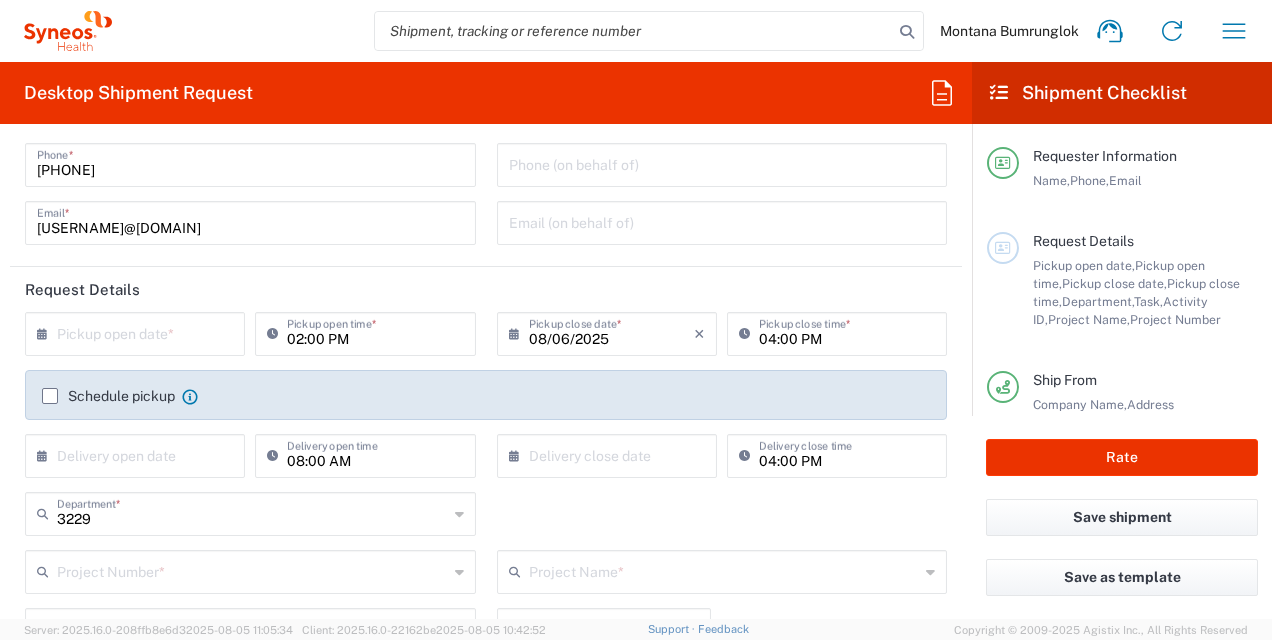 click 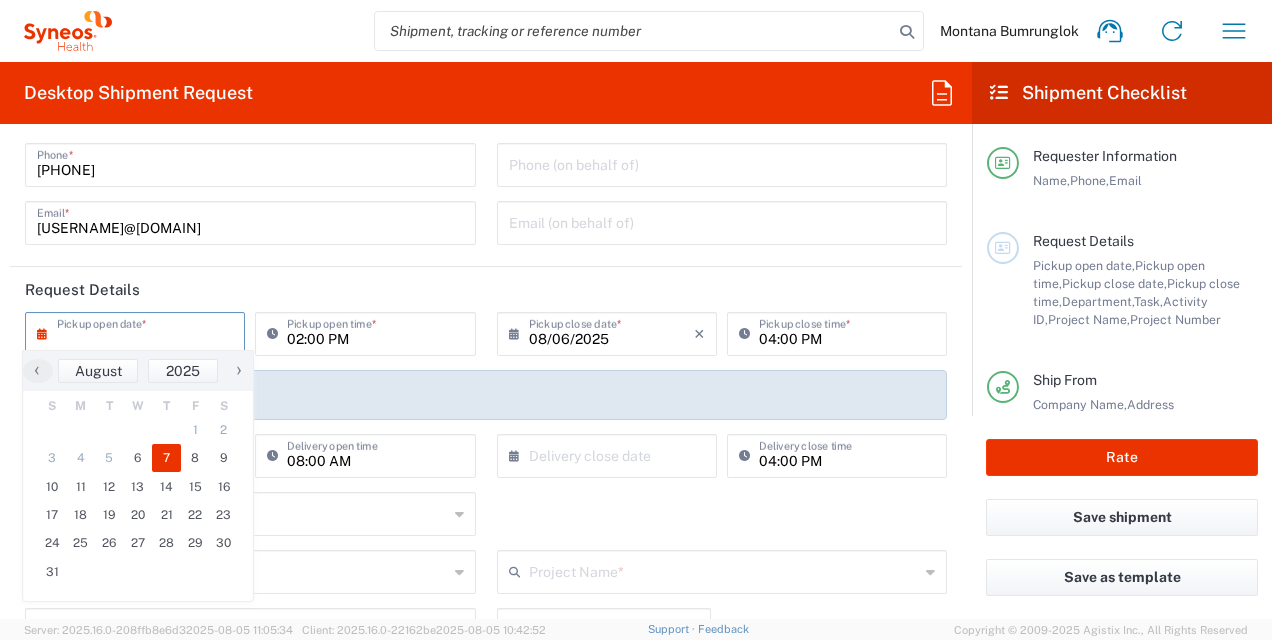 drag, startPoint x: 148, startPoint y: 458, endPoint x: 169, endPoint y: 458, distance: 21 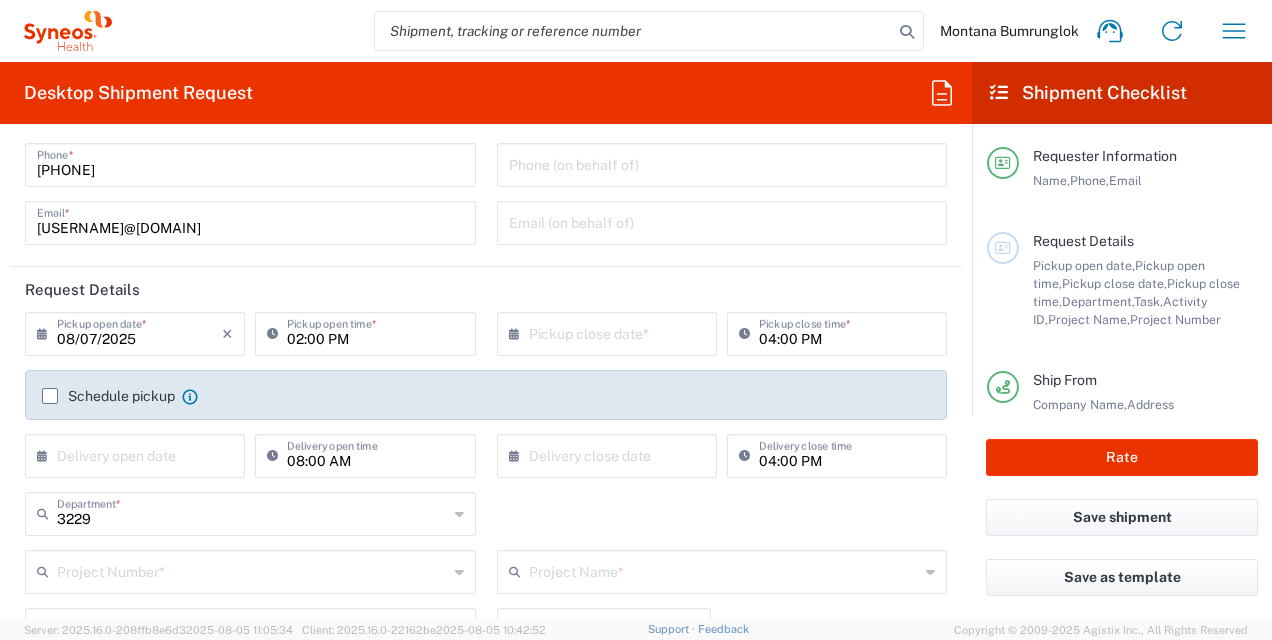 click on "02:00 PM" at bounding box center [375, 332] 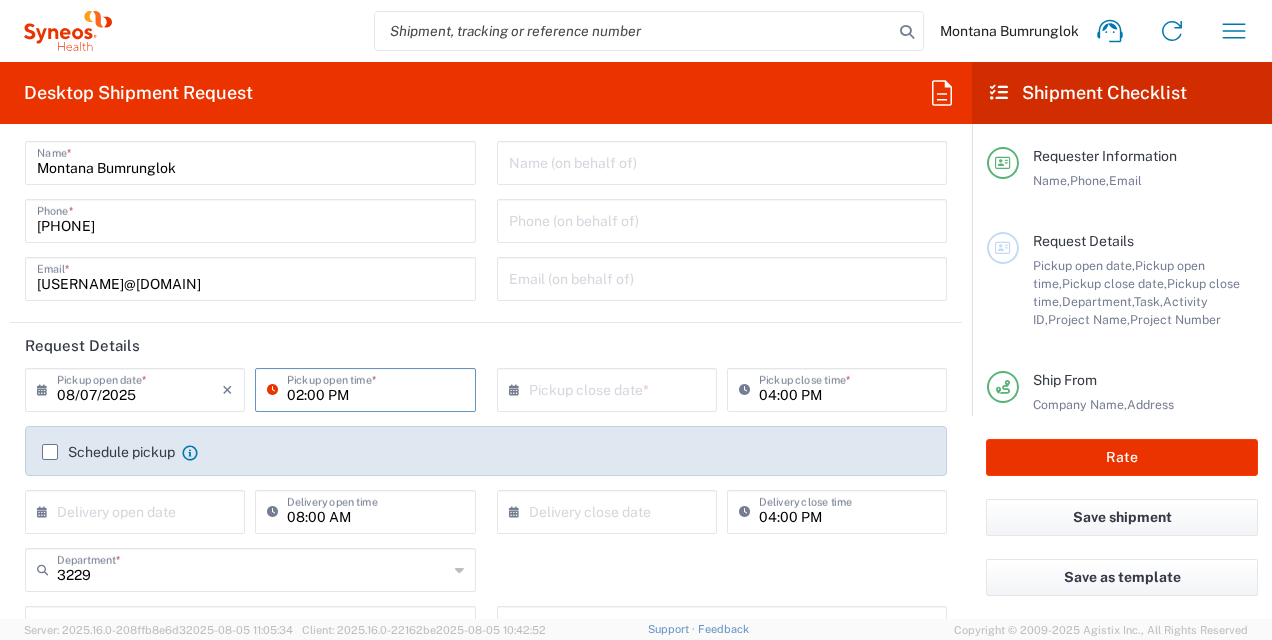 scroll, scrollTop: 0, scrollLeft: 0, axis: both 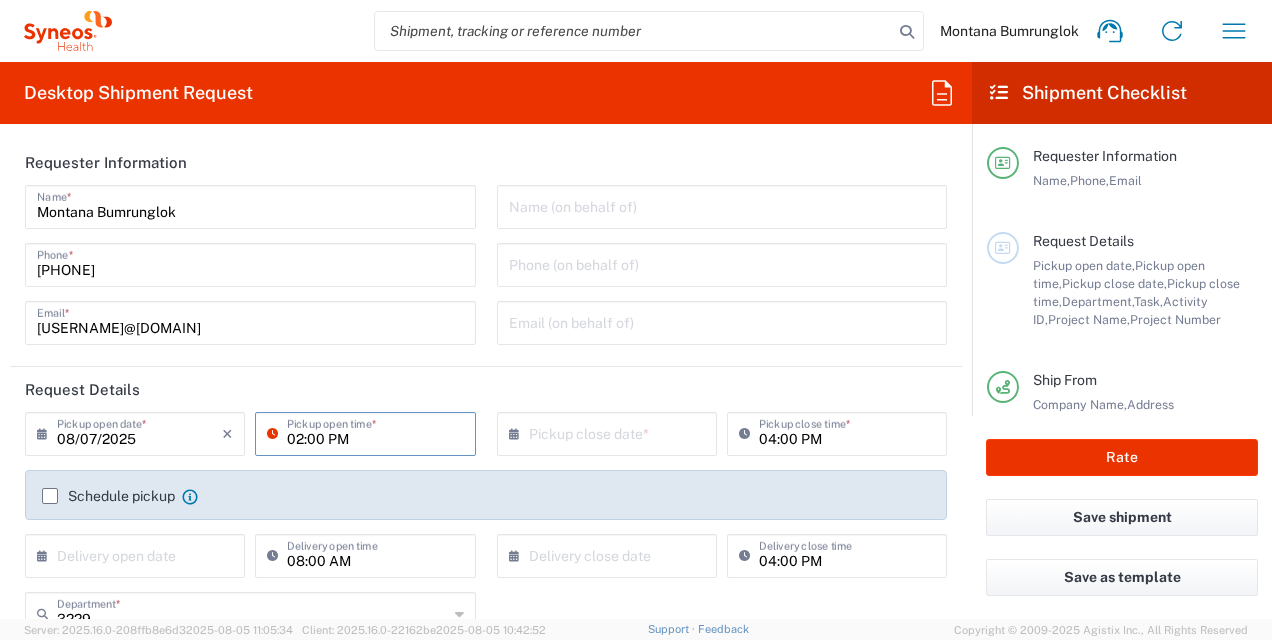 click on "04:00 PM" at bounding box center (847, 432) 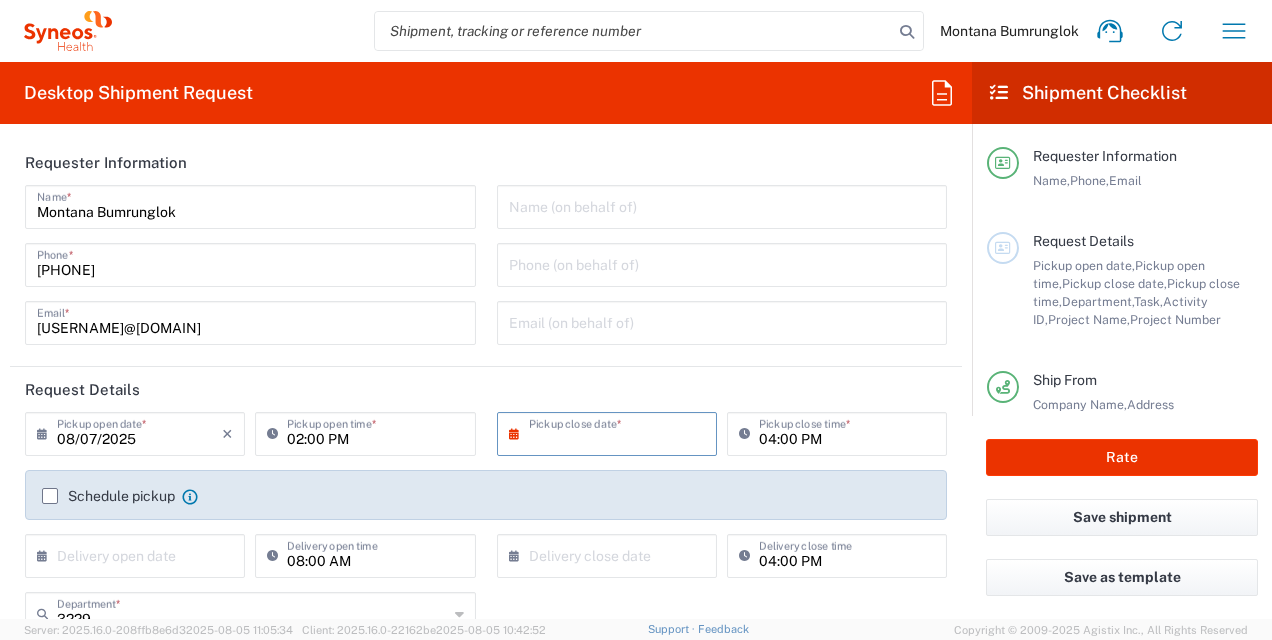 click at bounding box center [611, 432] 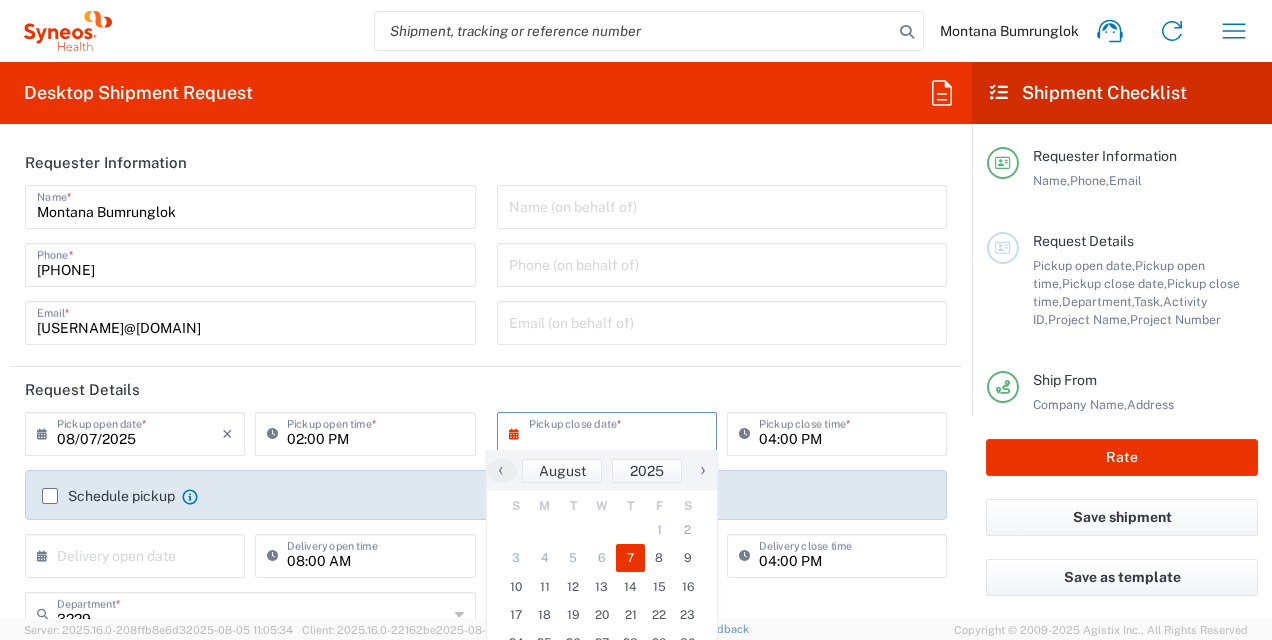 click on "7" 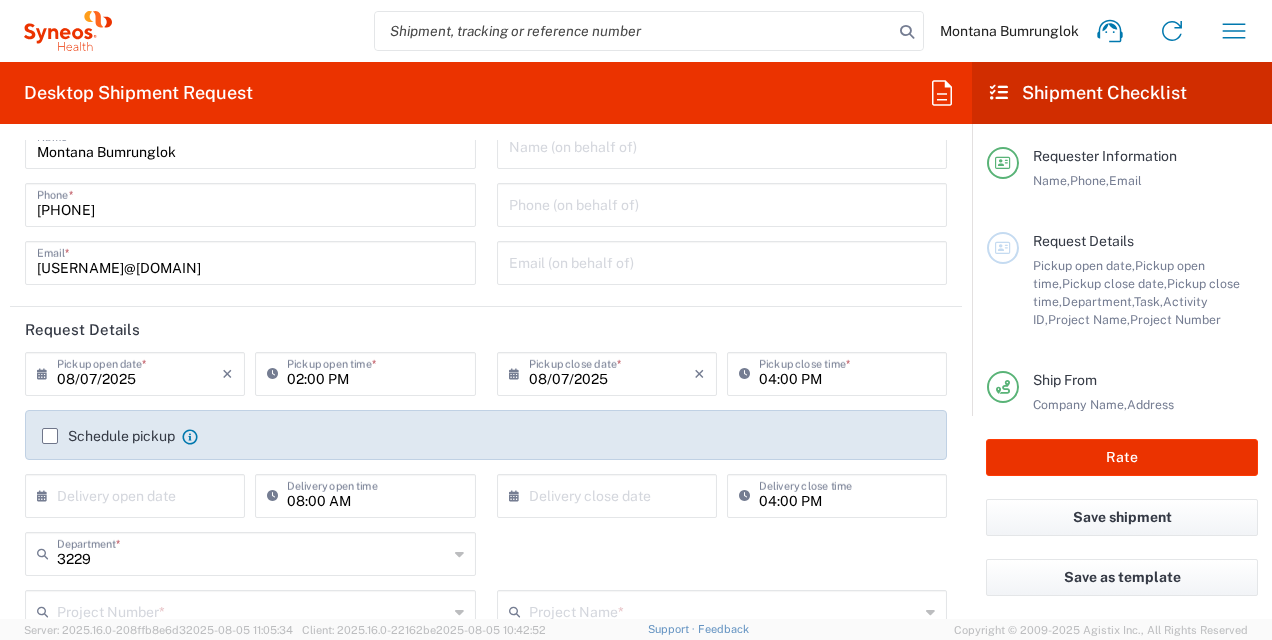 scroll, scrollTop: 100, scrollLeft: 0, axis: vertical 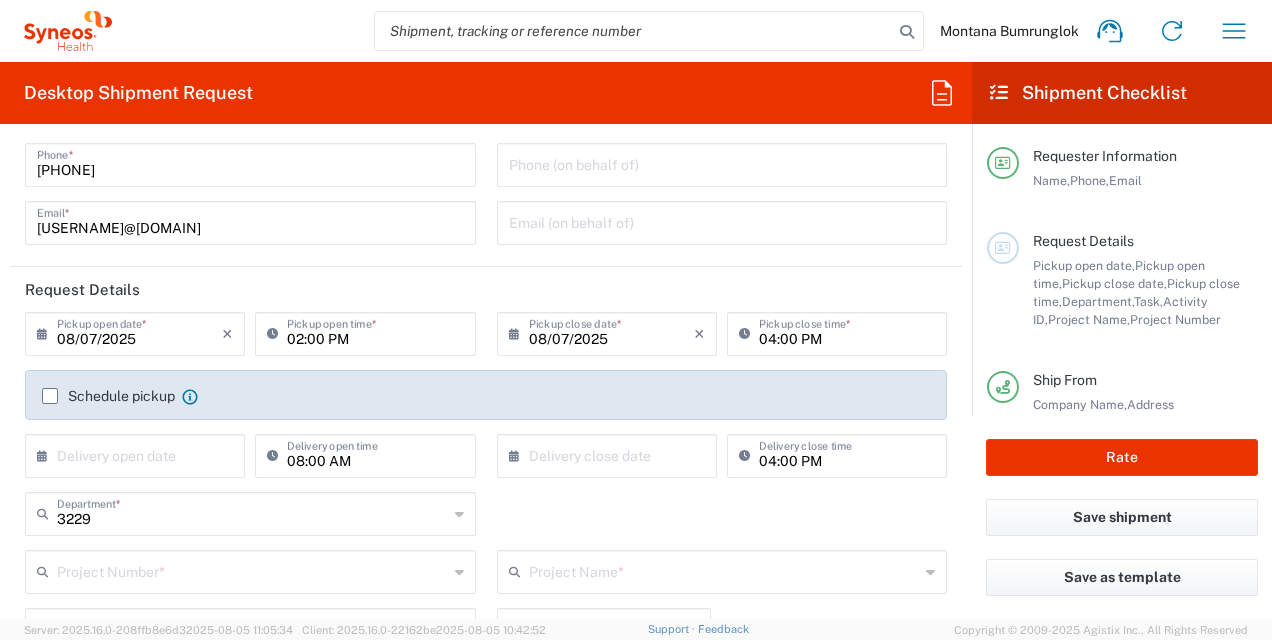 click on "02:00 PM" at bounding box center [375, 332] 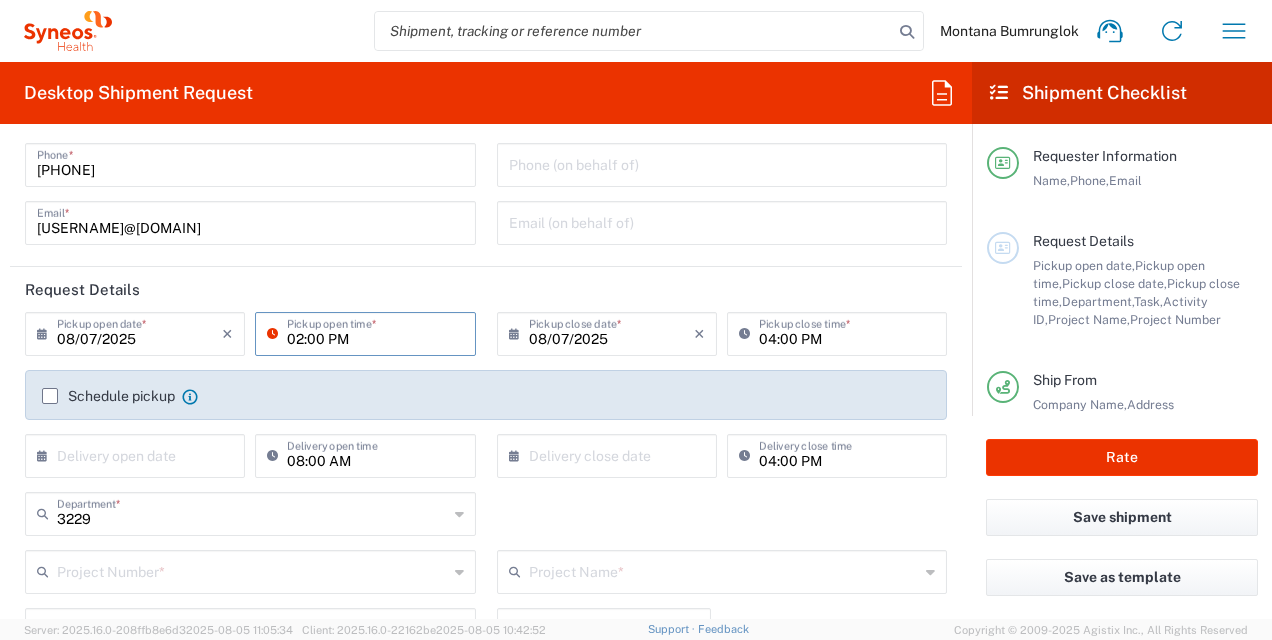 click on "02:00 PM" at bounding box center (375, 332) 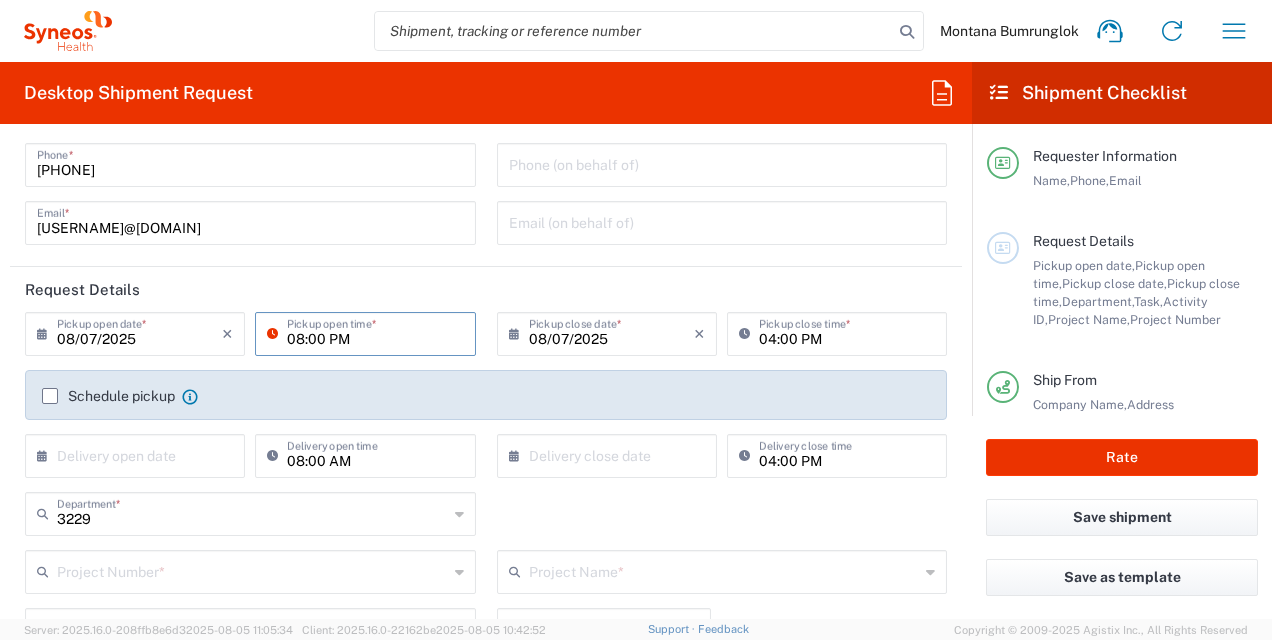 click on "08:00 PM" at bounding box center (375, 332) 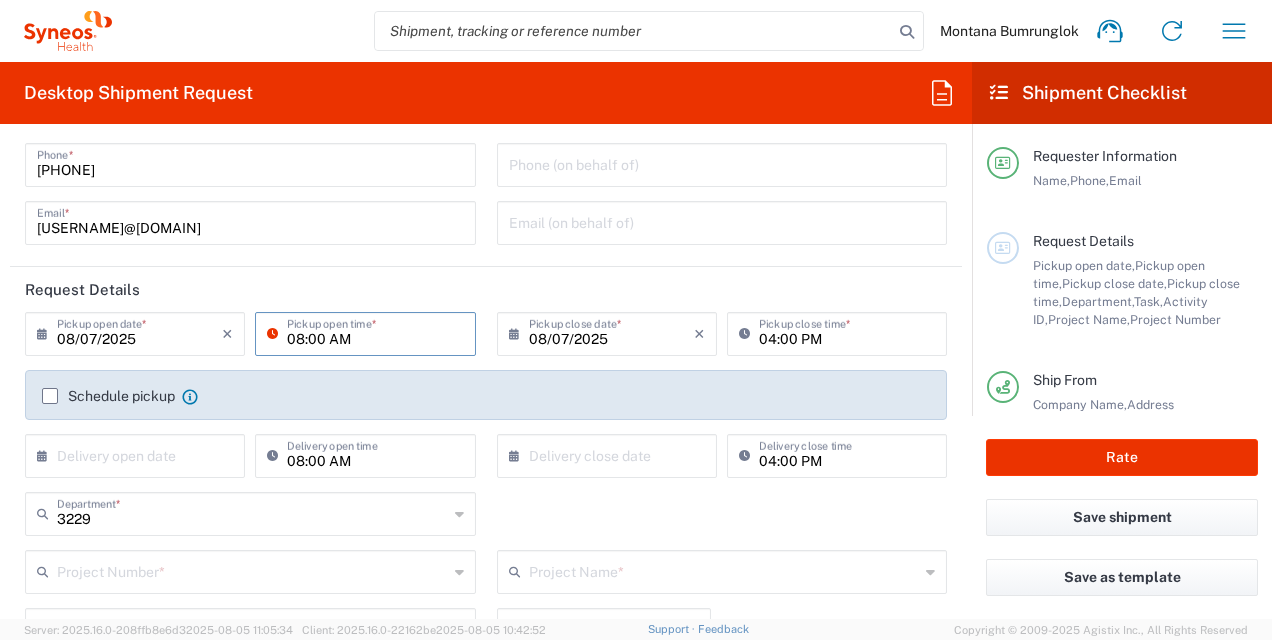 type on "08:00 AM" 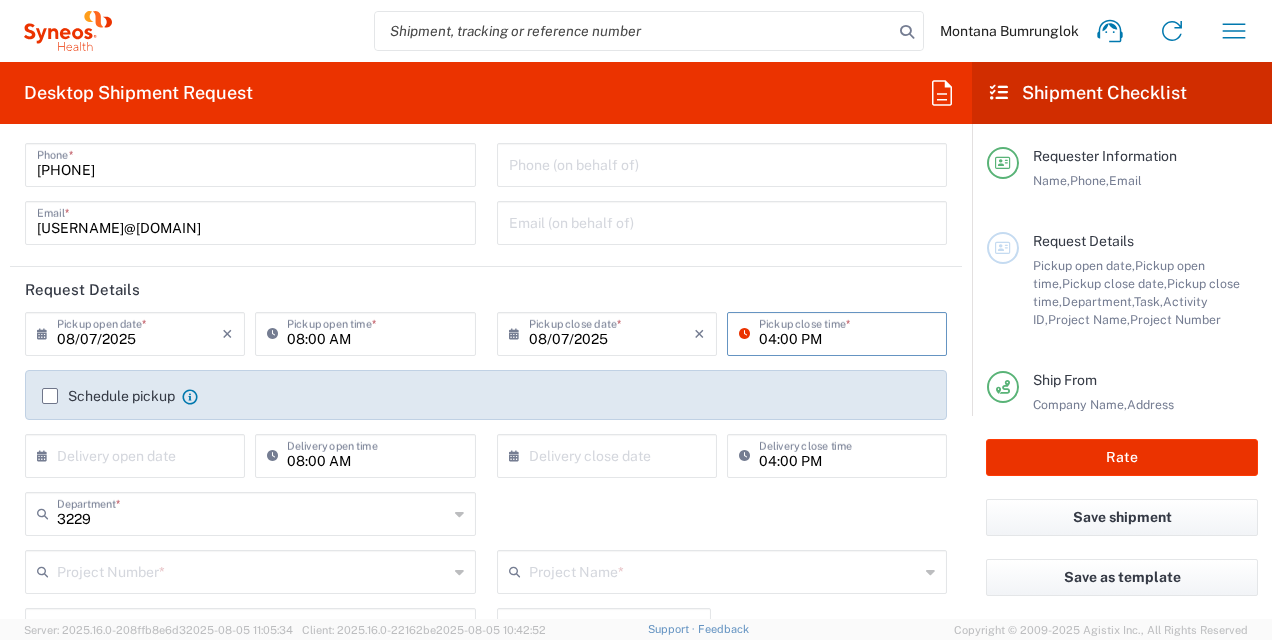 click on "04:00 PM" at bounding box center [847, 332] 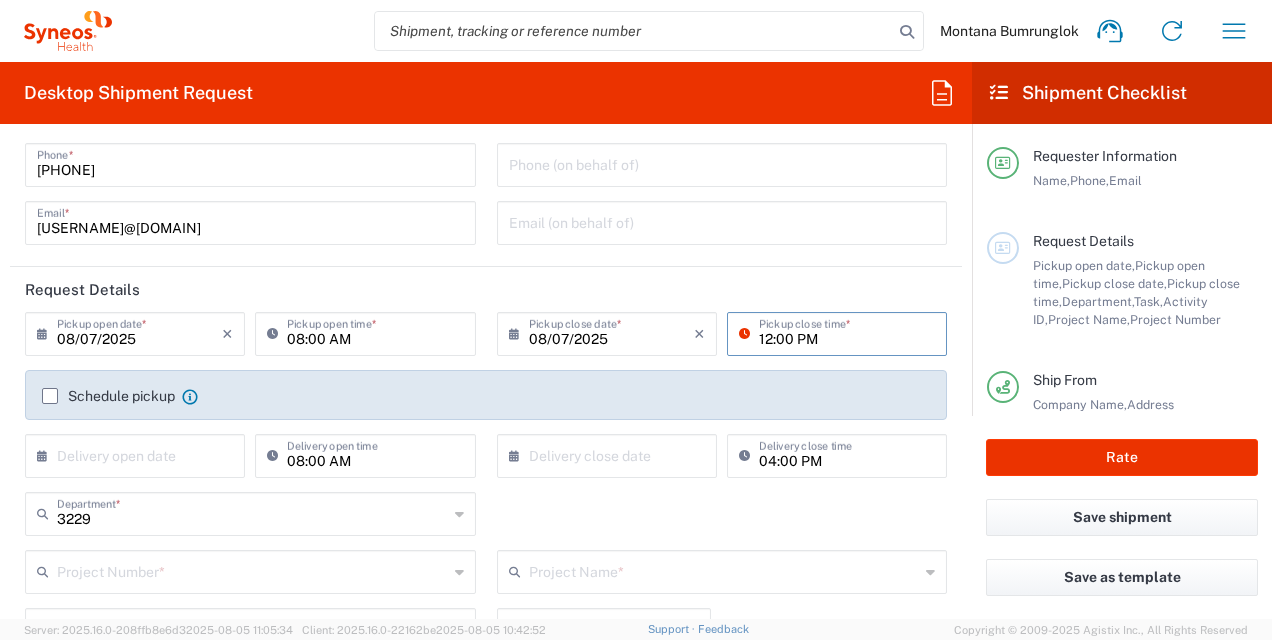 click on "12:00 PM" at bounding box center (847, 332) 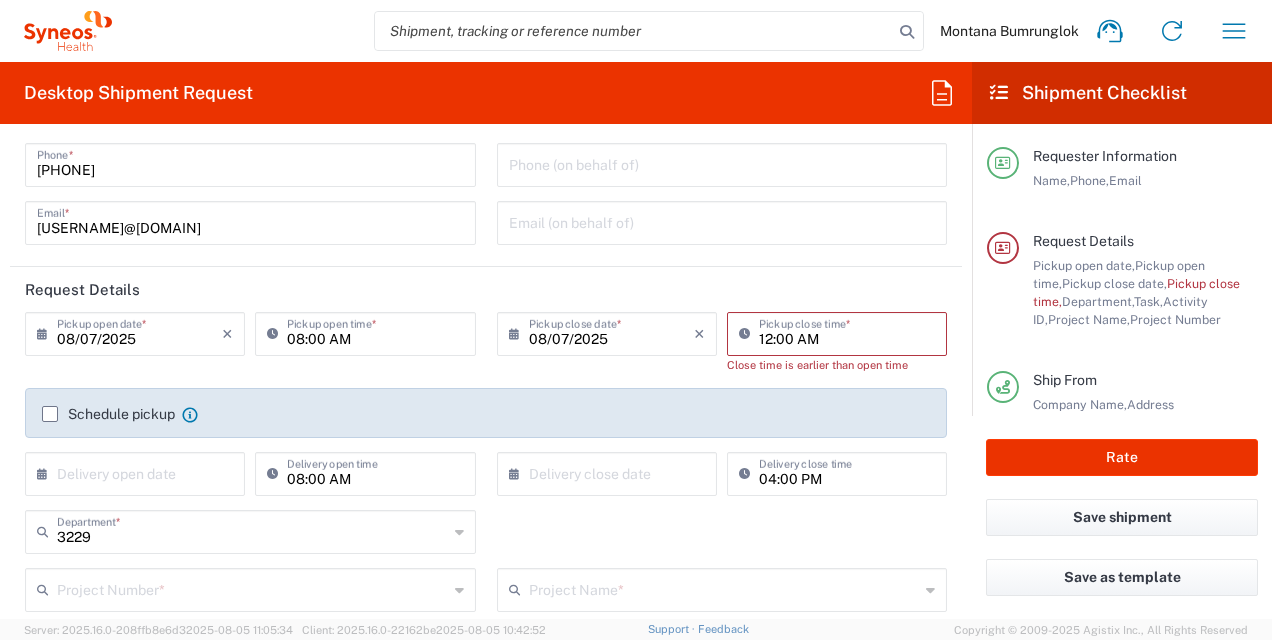 click on "[TIME] Pickup close time * Close time is earlier than open time" 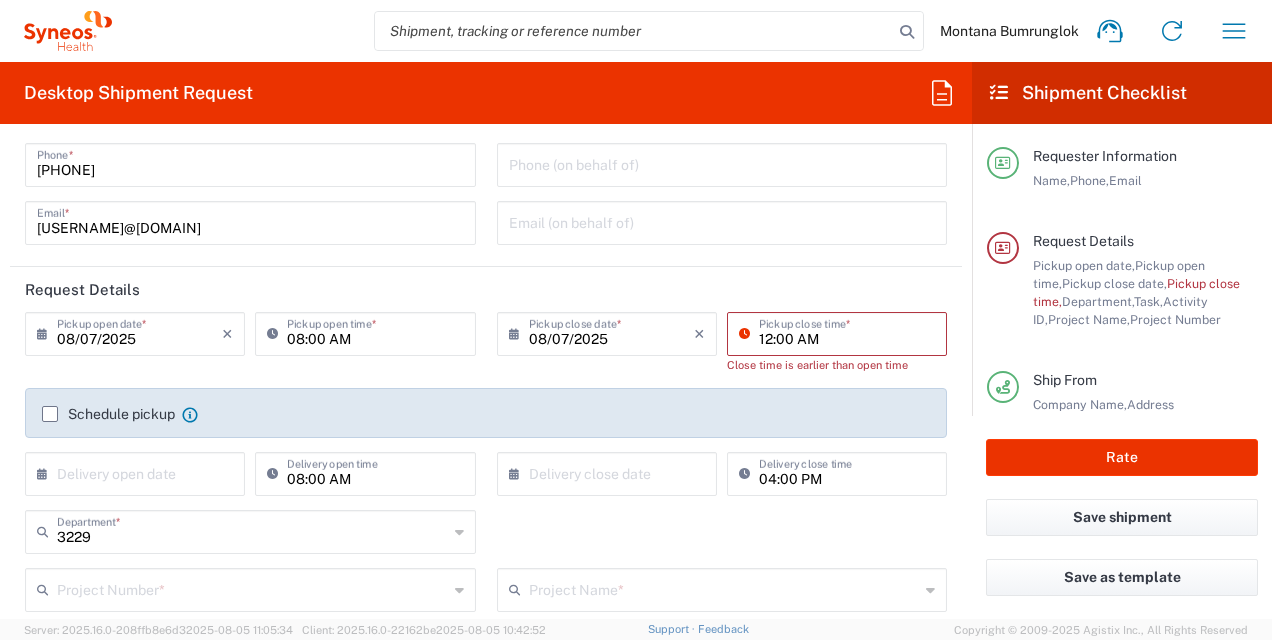 click on "12:00 AM" at bounding box center [847, 332] 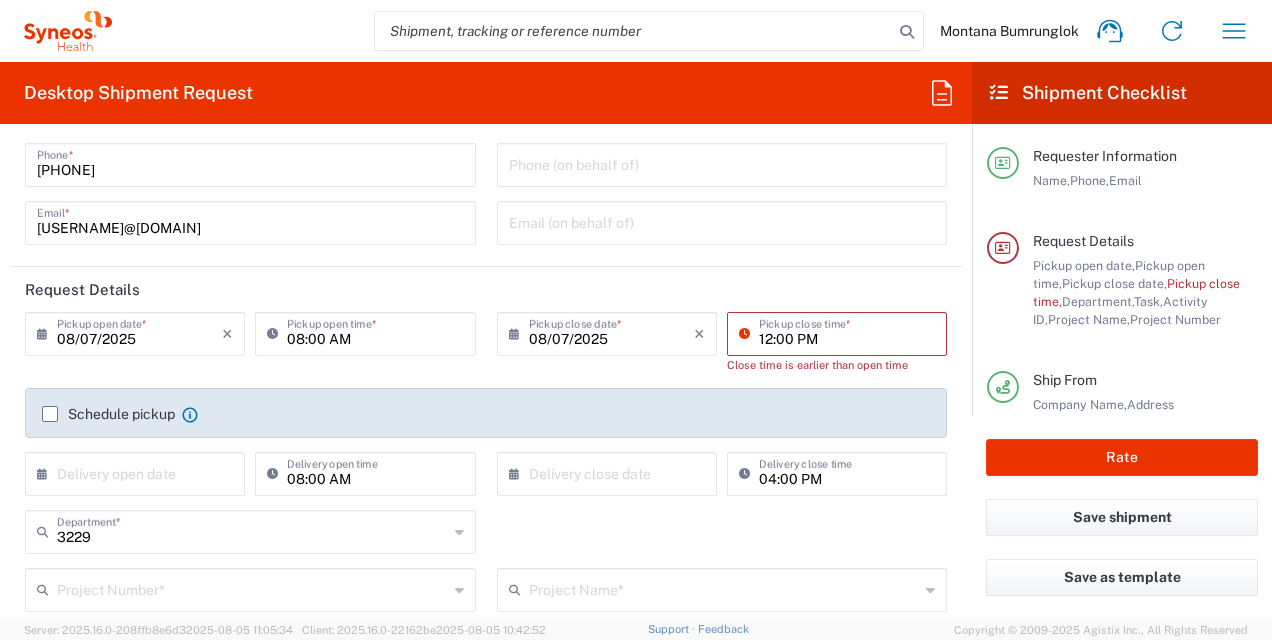 type on "12:00 PM" 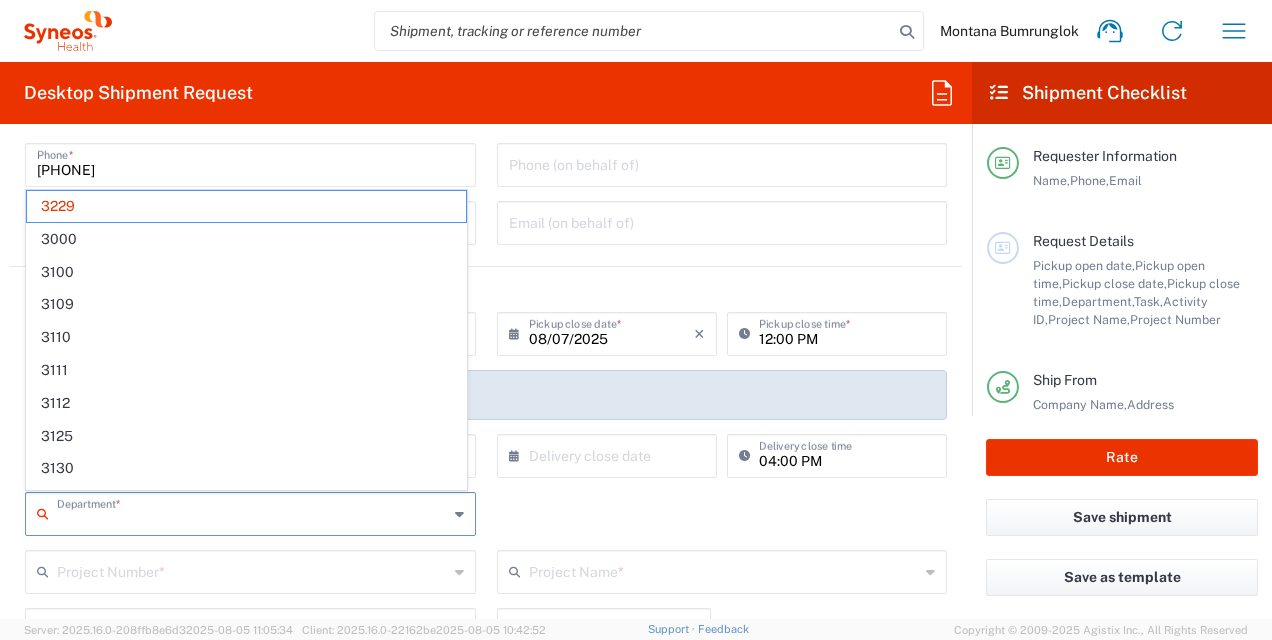 click at bounding box center [252, 512] 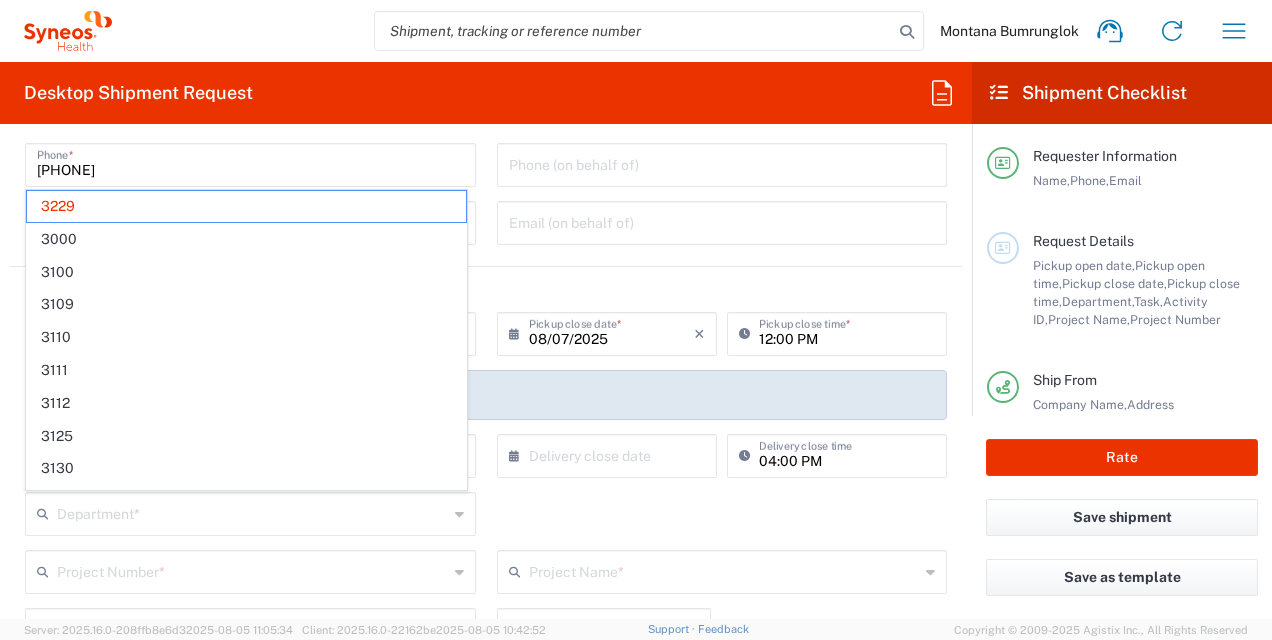 click on "Request Details" 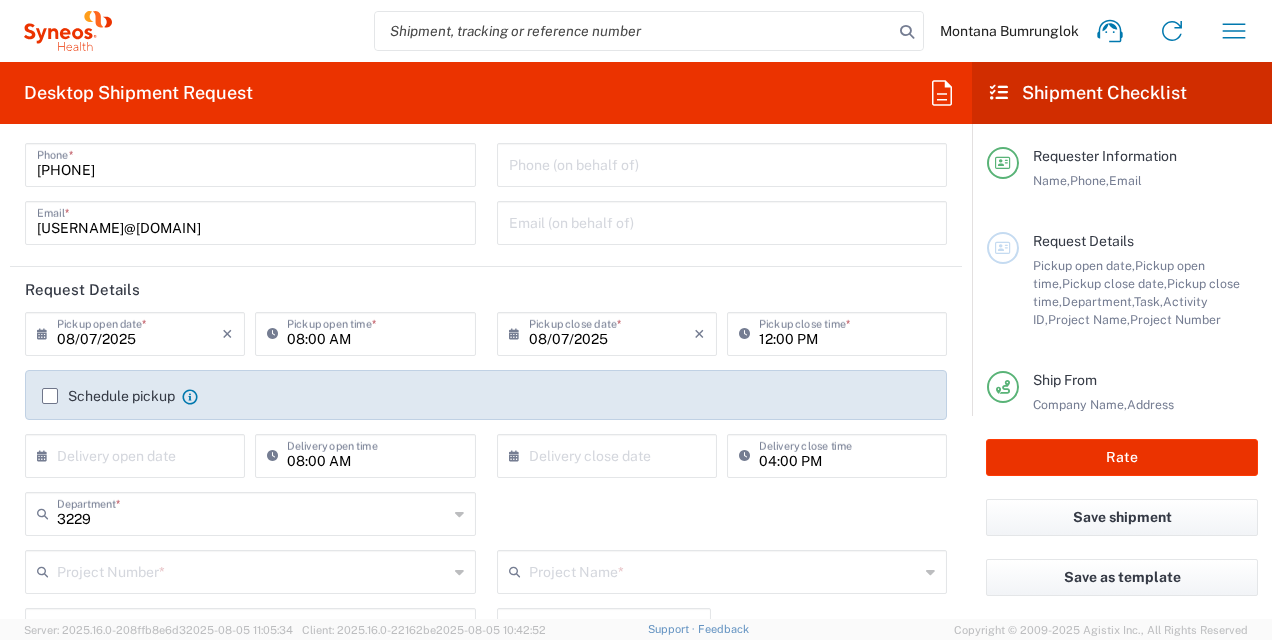 click on "Schedule pickup" 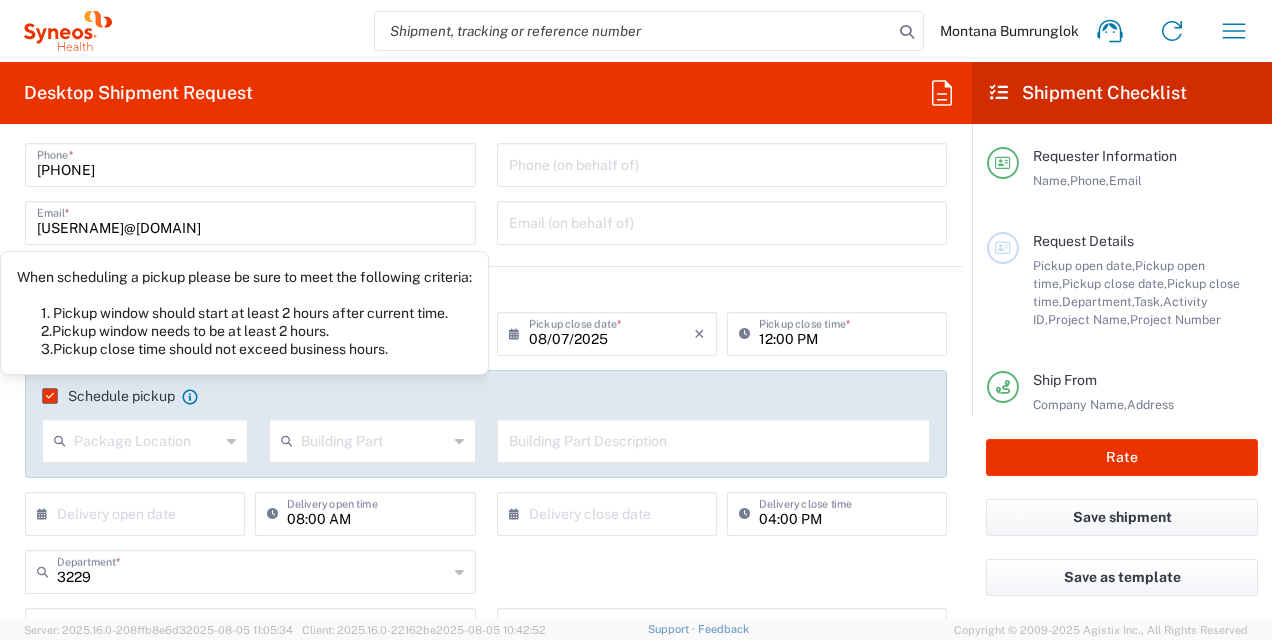 click 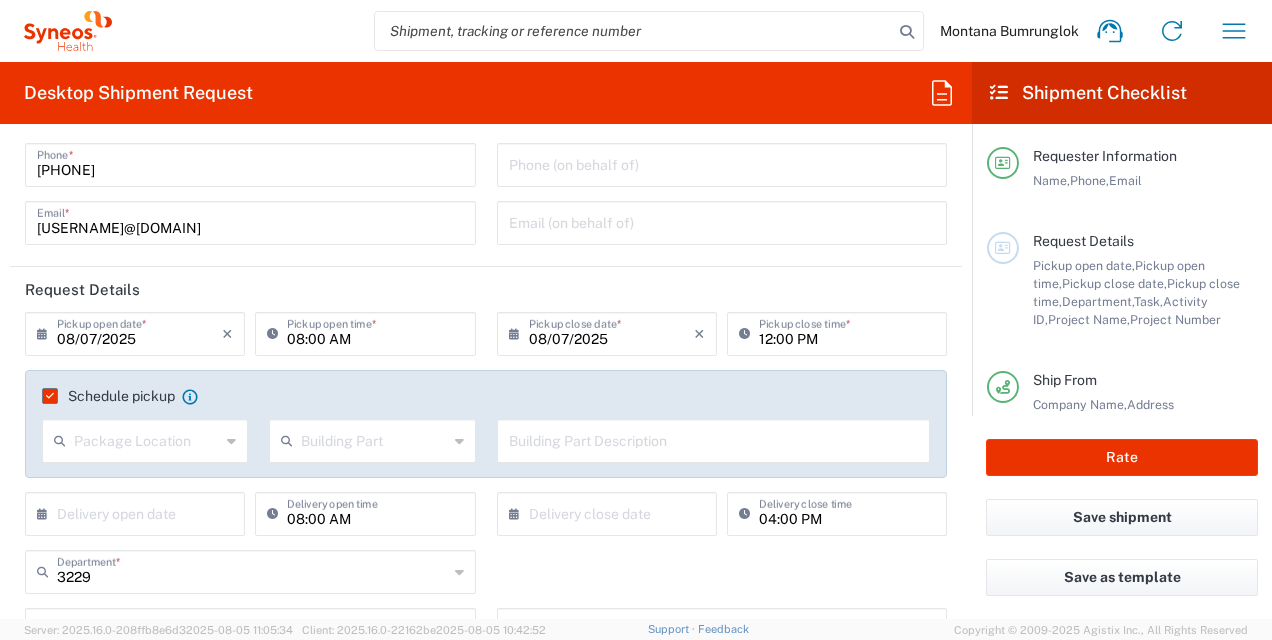 click 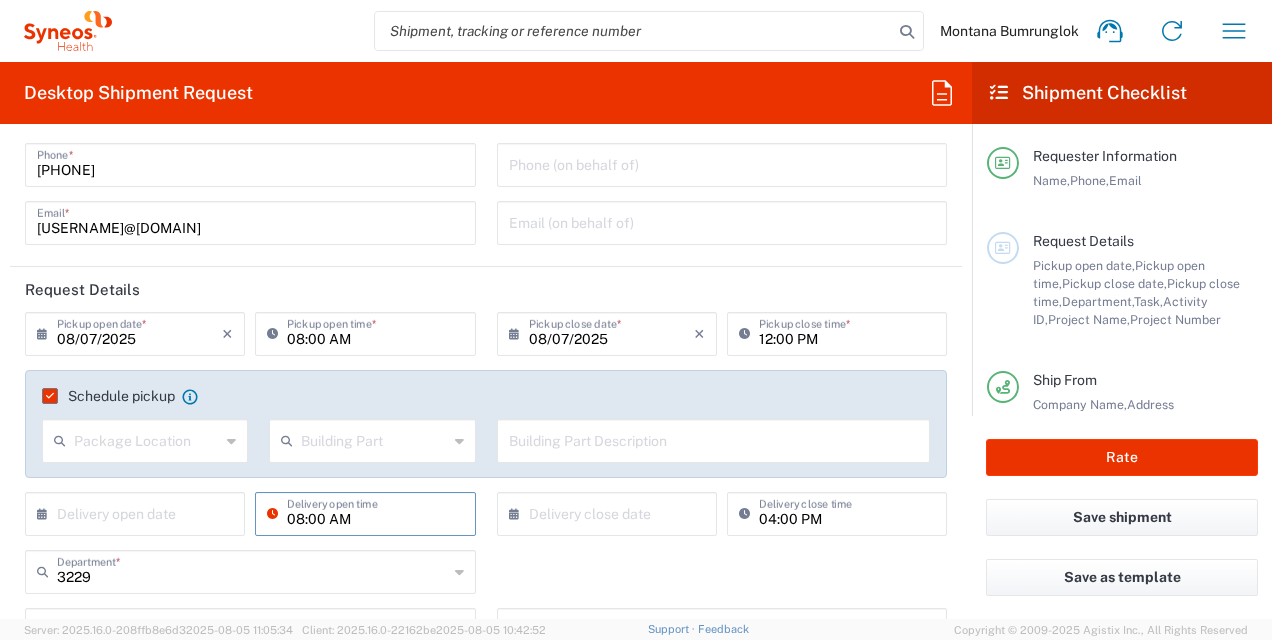 click on "08:00 AM" at bounding box center (375, 512) 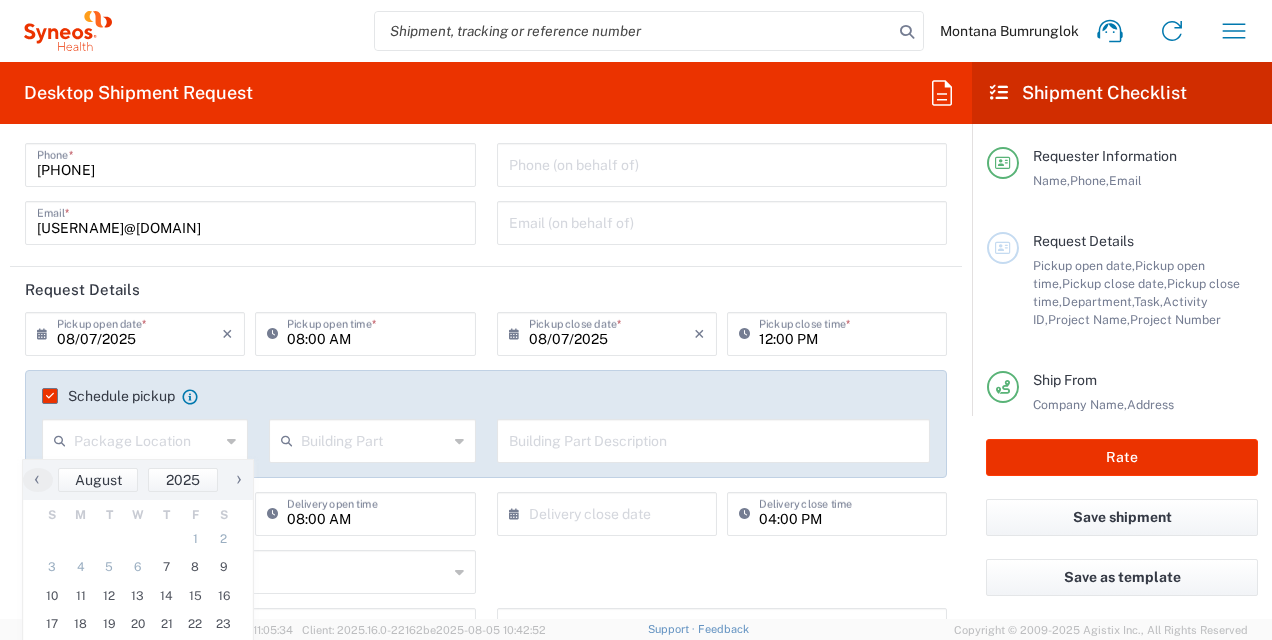 scroll, scrollTop: 200, scrollLeft: 0, axis: vertical 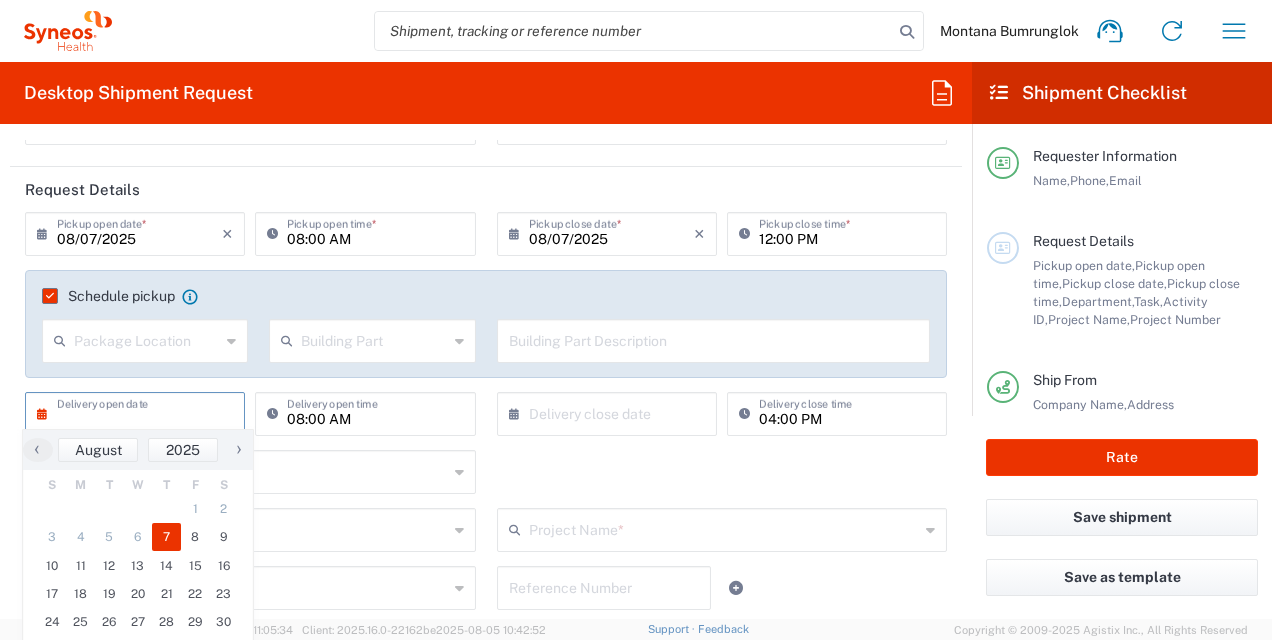 click on "7" 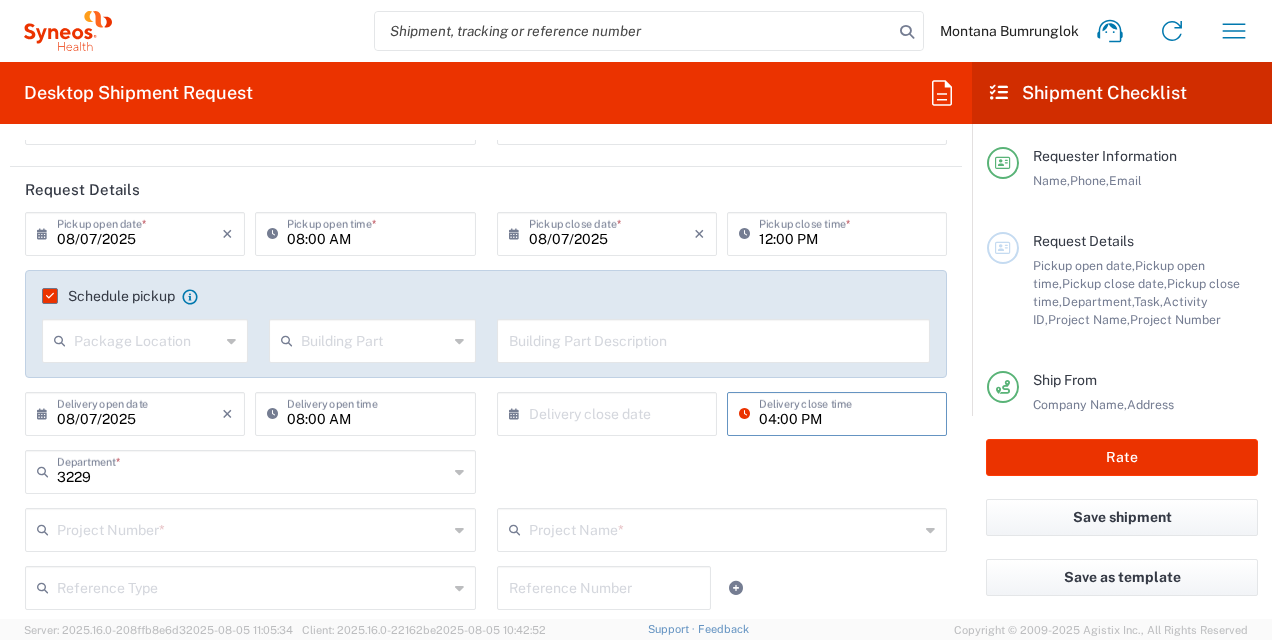 click on "04:00 PM" at bounding box center (847, 412) 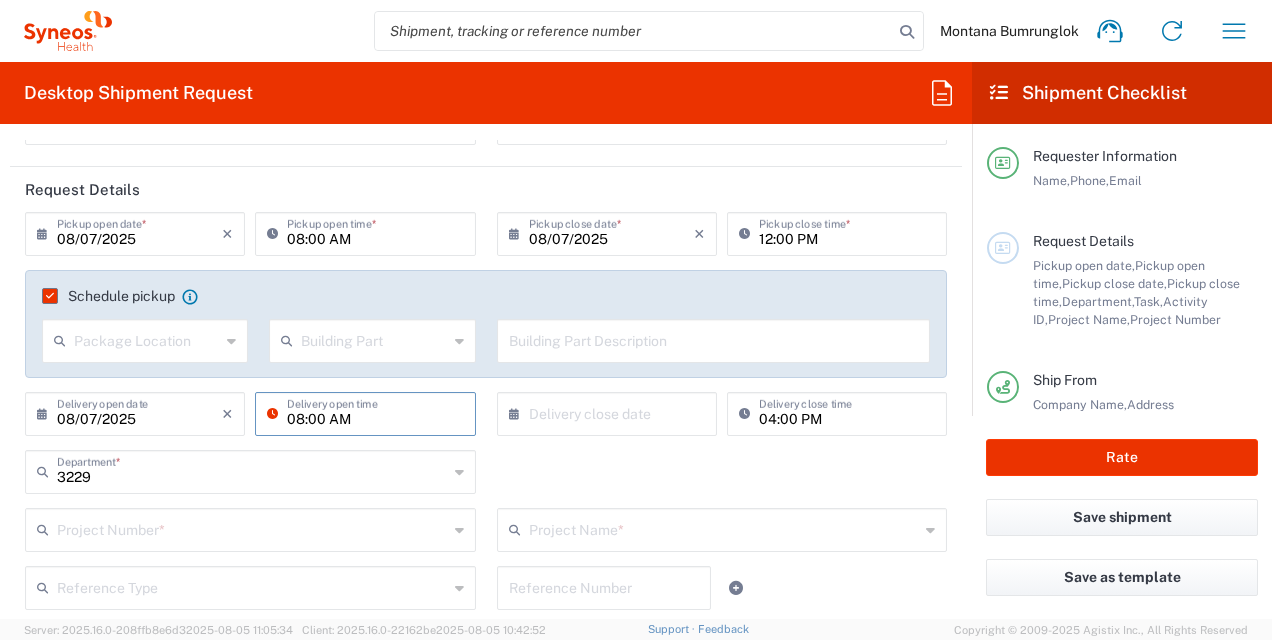 click on "08:00 AM" at bounding box center [375, 412] 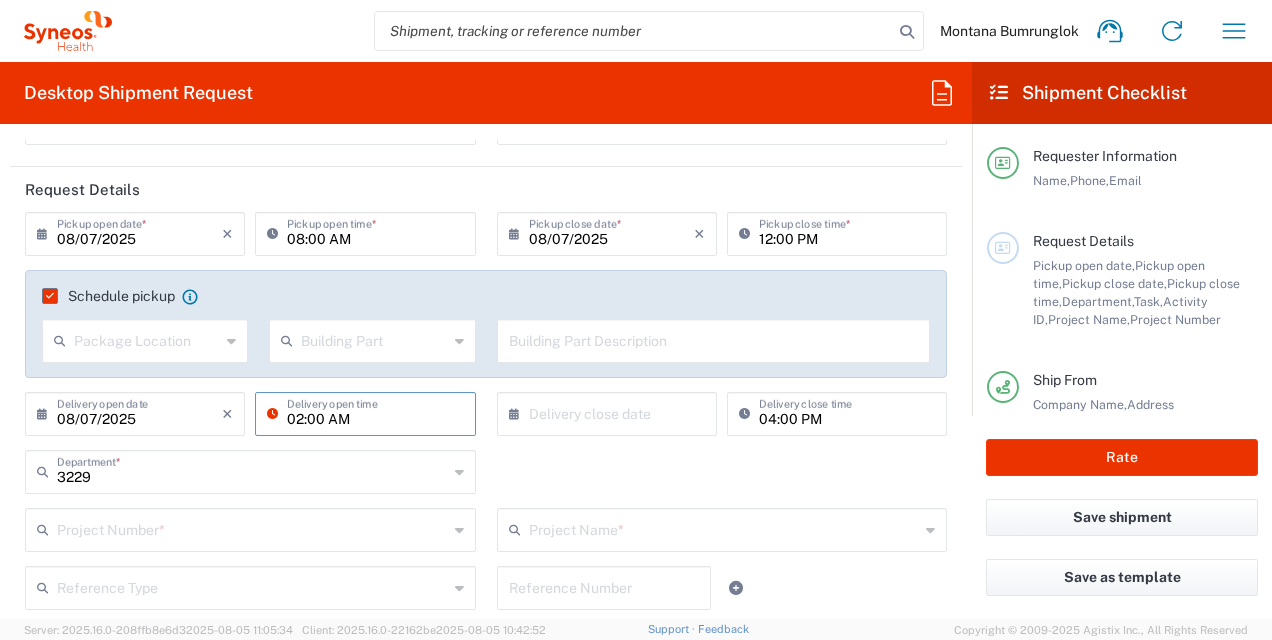 click on "02:00 AM" at bounding box center (375, 412) 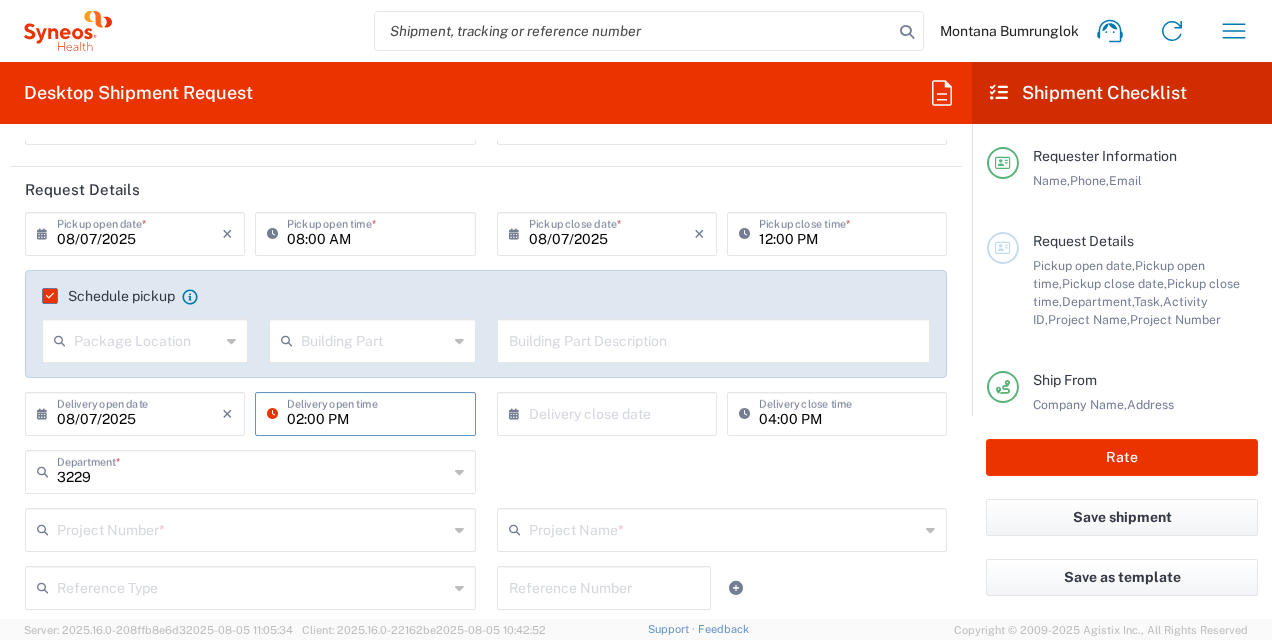 type on "02:00 PM" 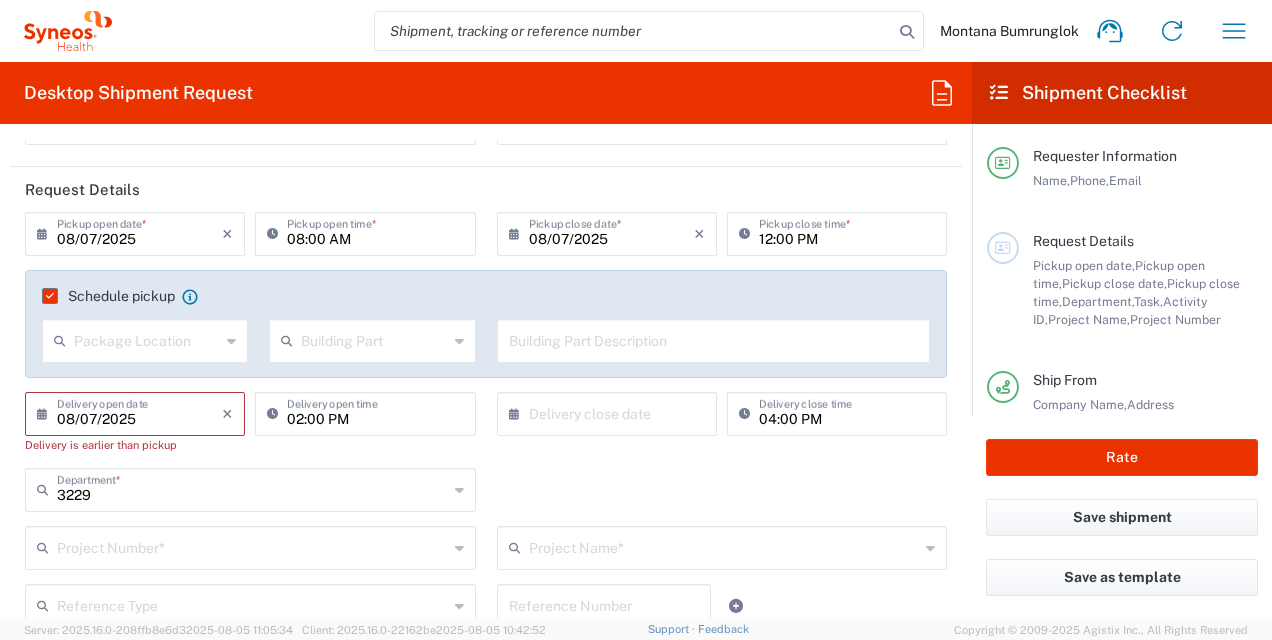 click at bounding box center (611, 412) 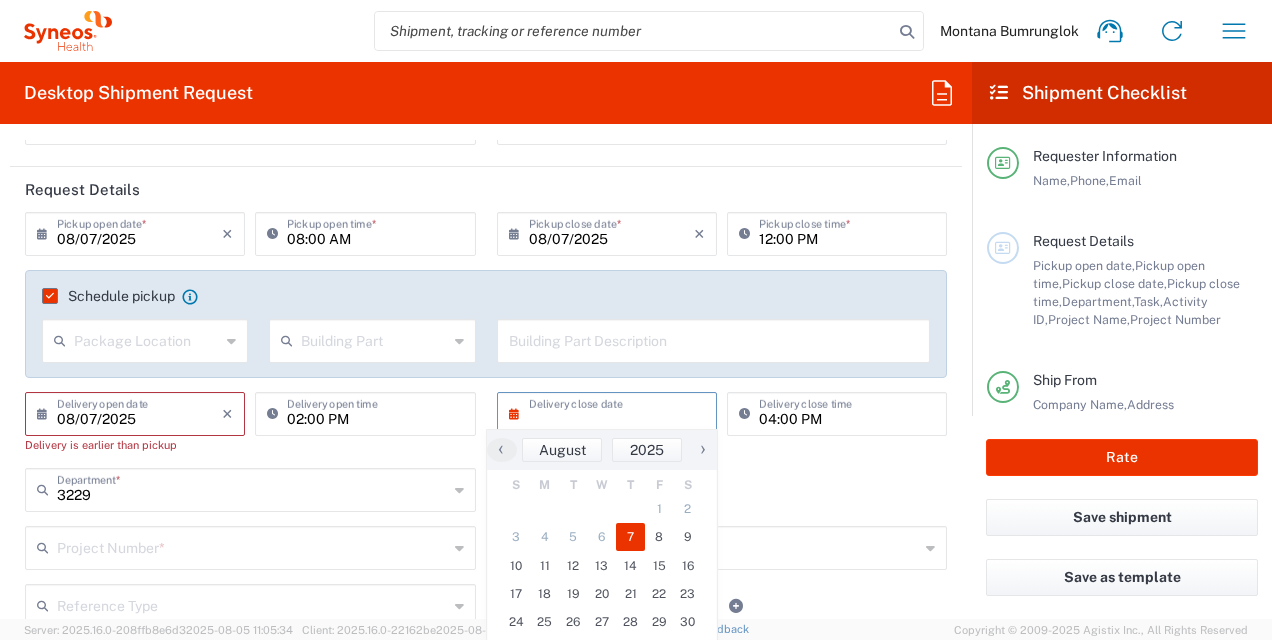 click on "7" 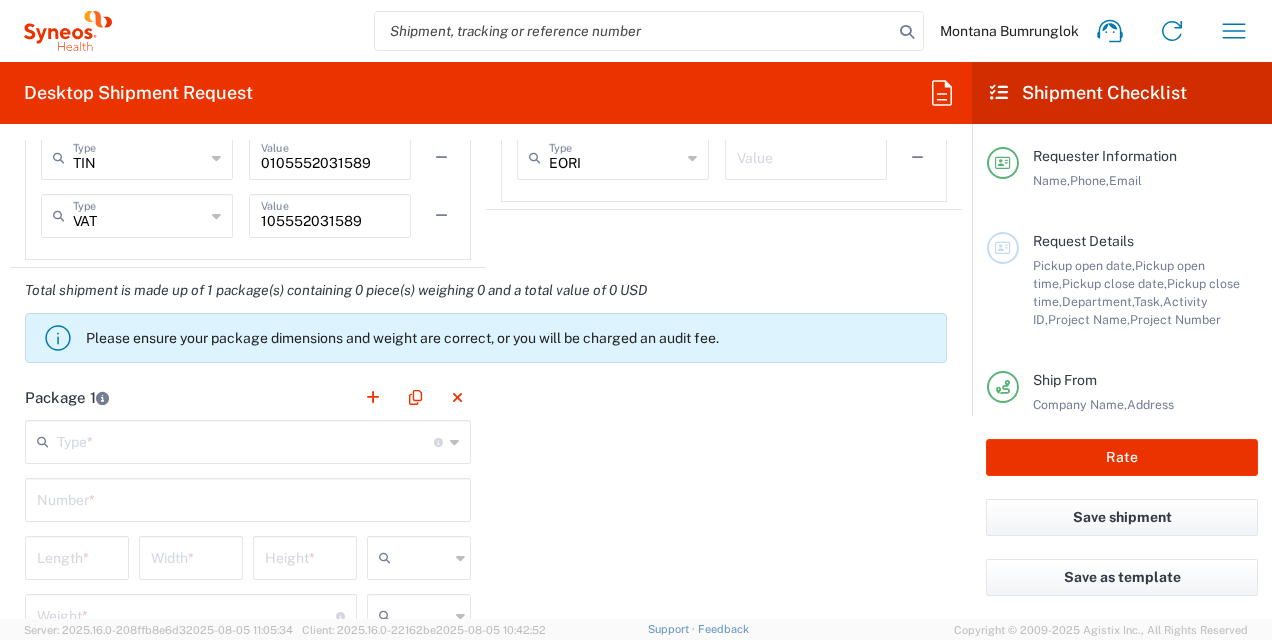 scroll, scrollTop: 1800, scrollLeft: 0, axis: vertical 